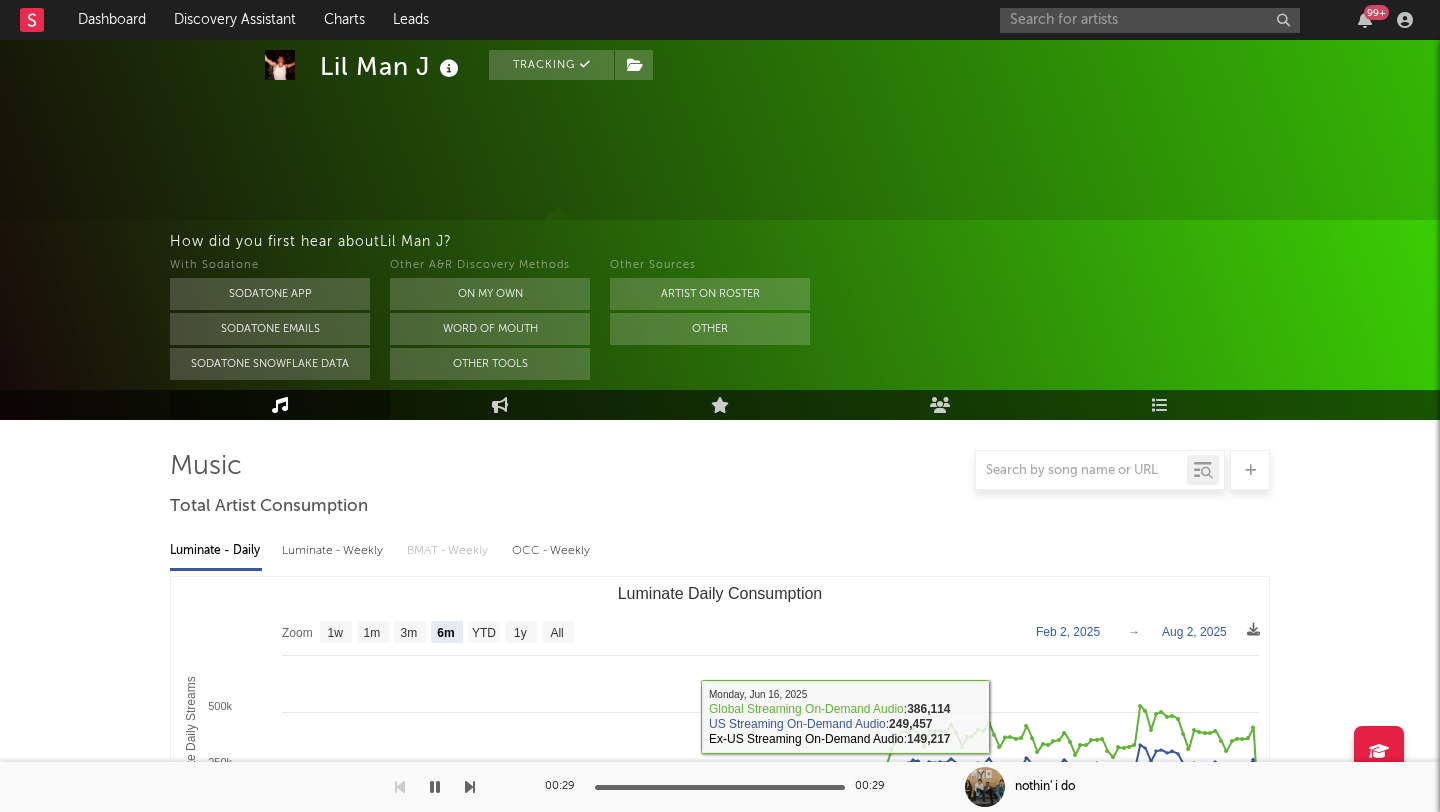 select on "6m" 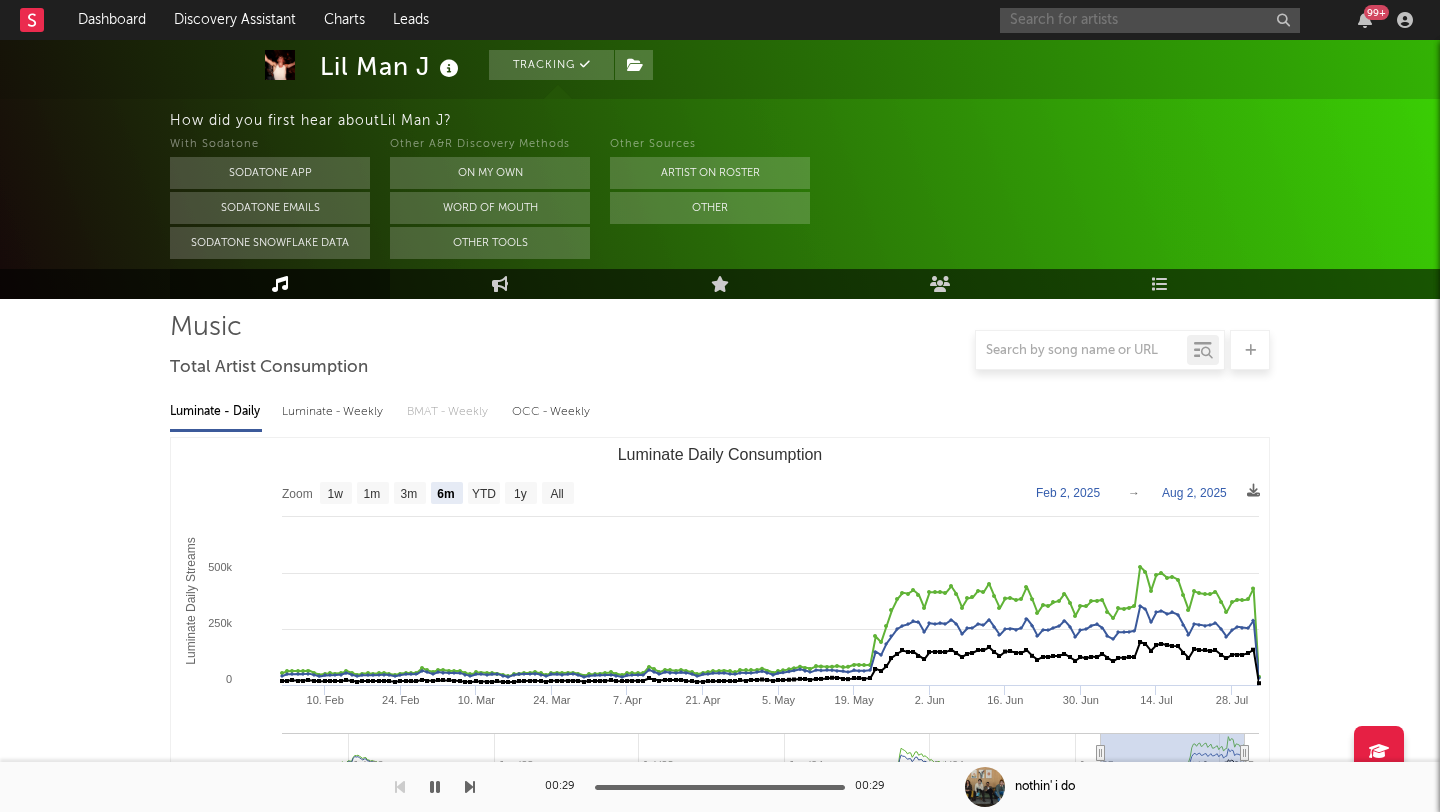click at bounding box center (1150, 20) 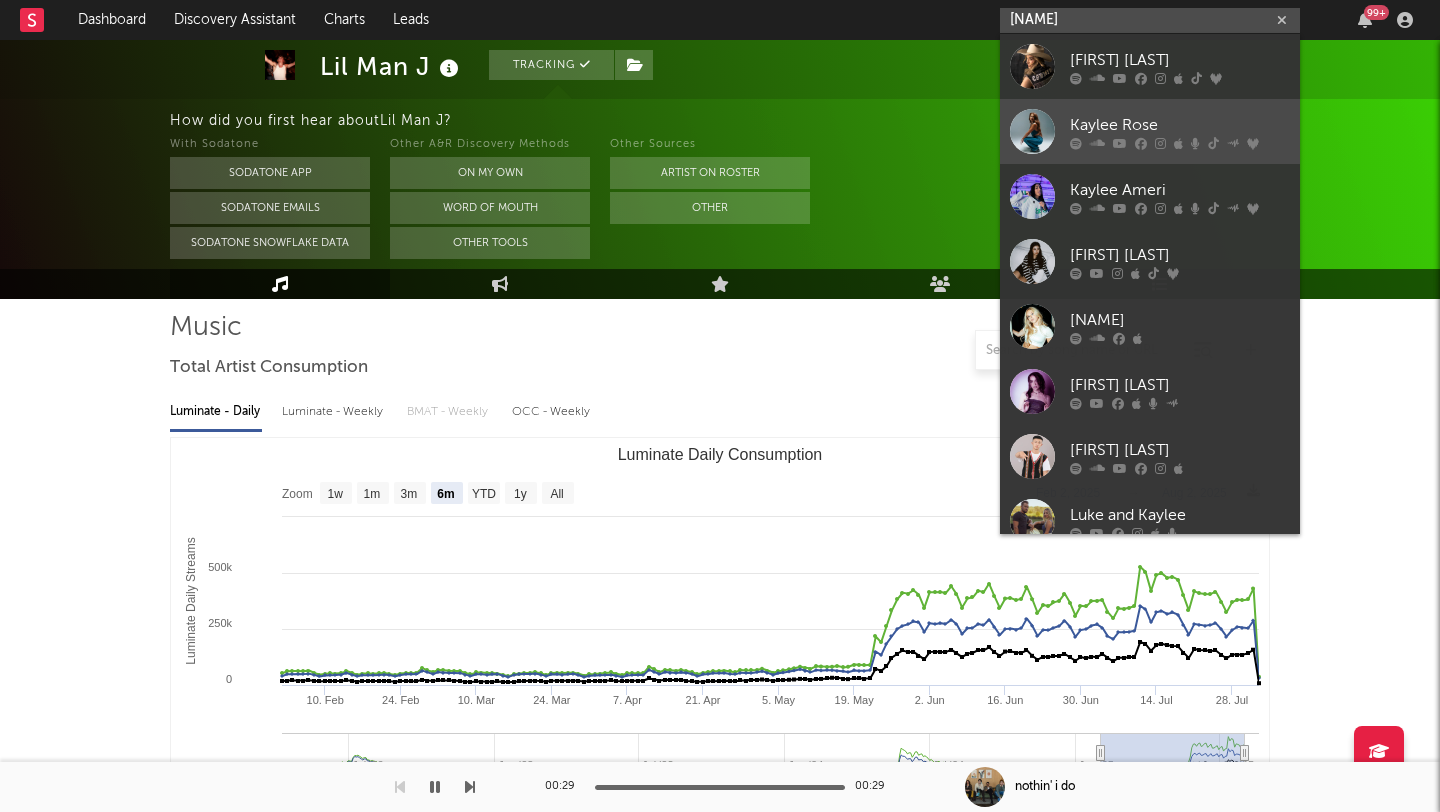 type on "[NAME]" 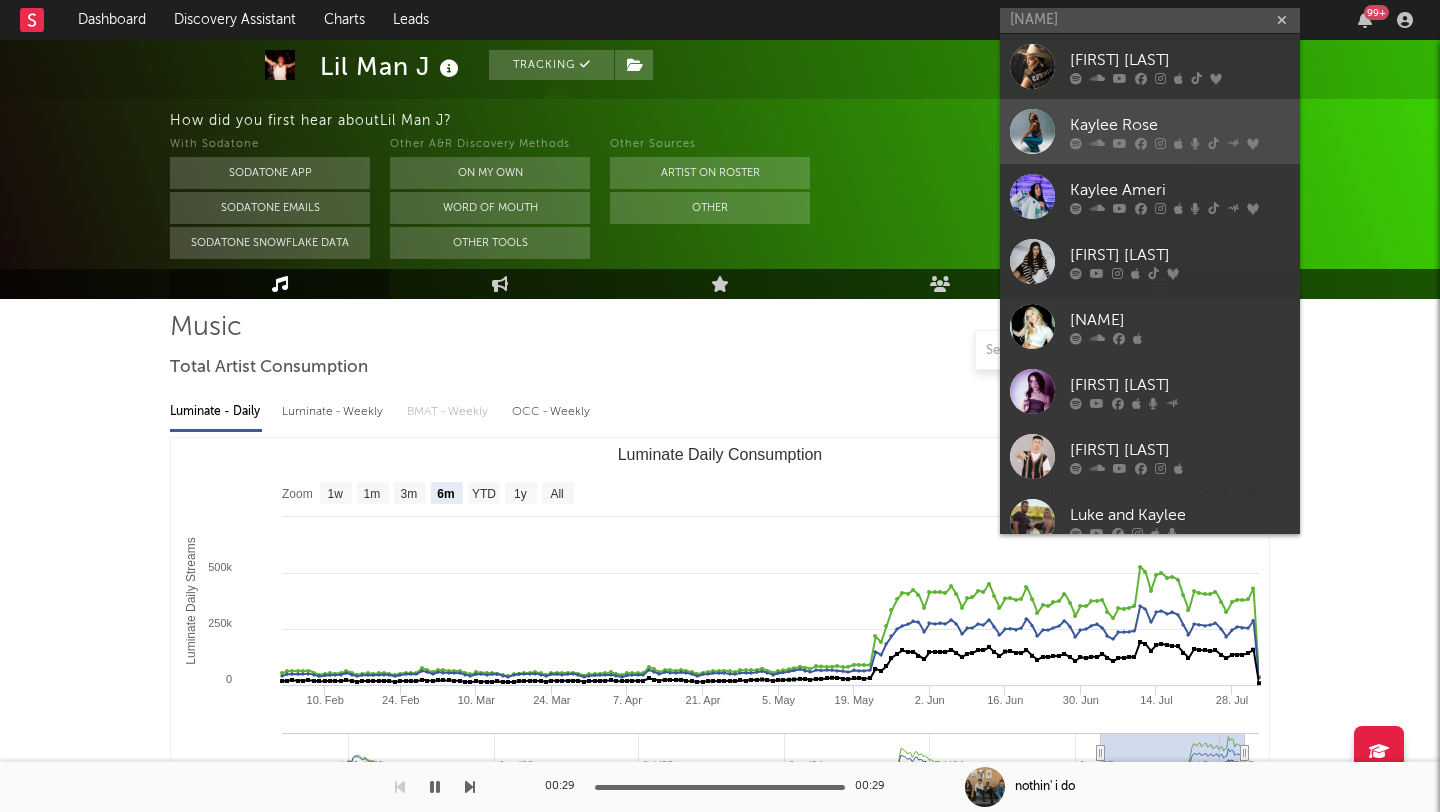 click on "Kaylee Rose" at bounding box center [1180, 125] 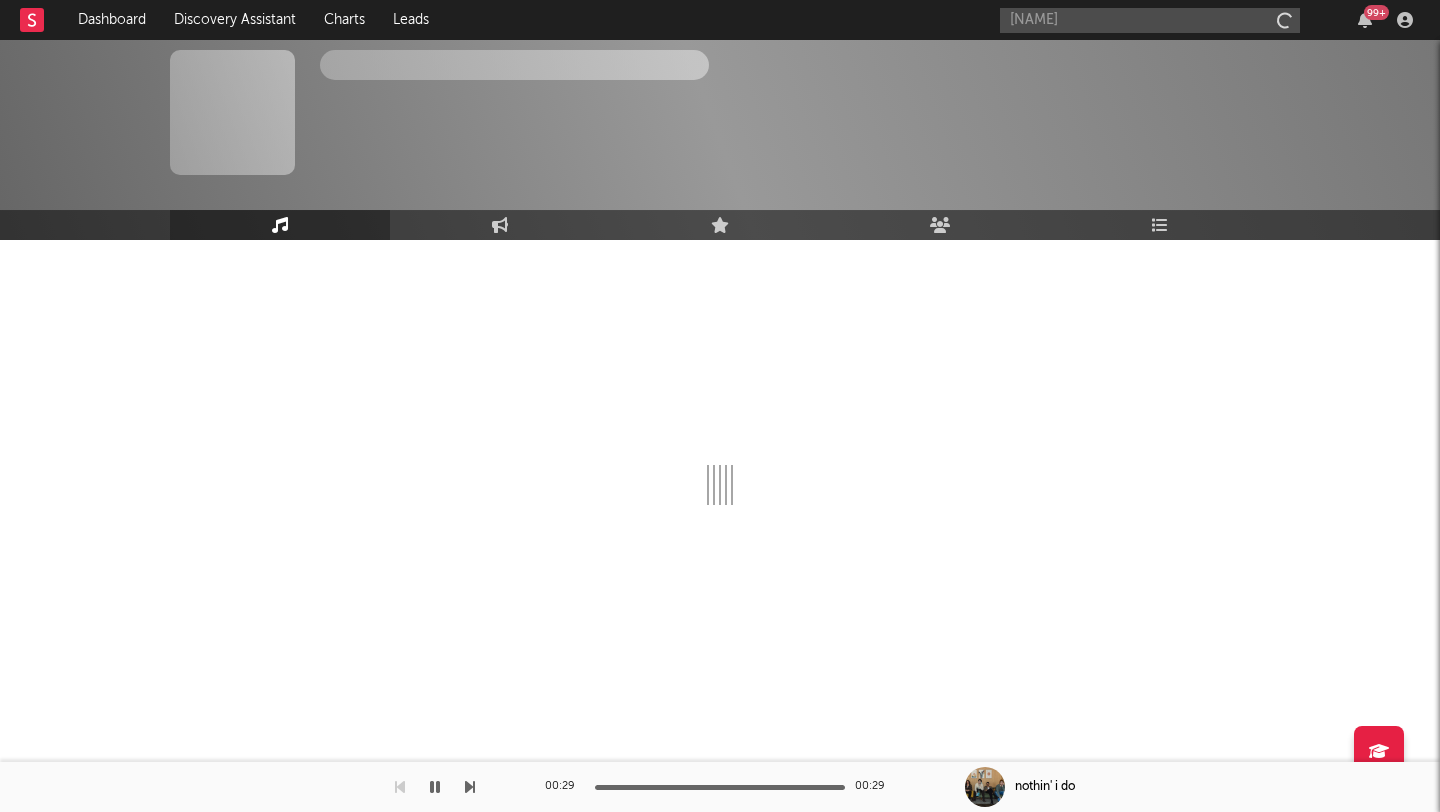 type 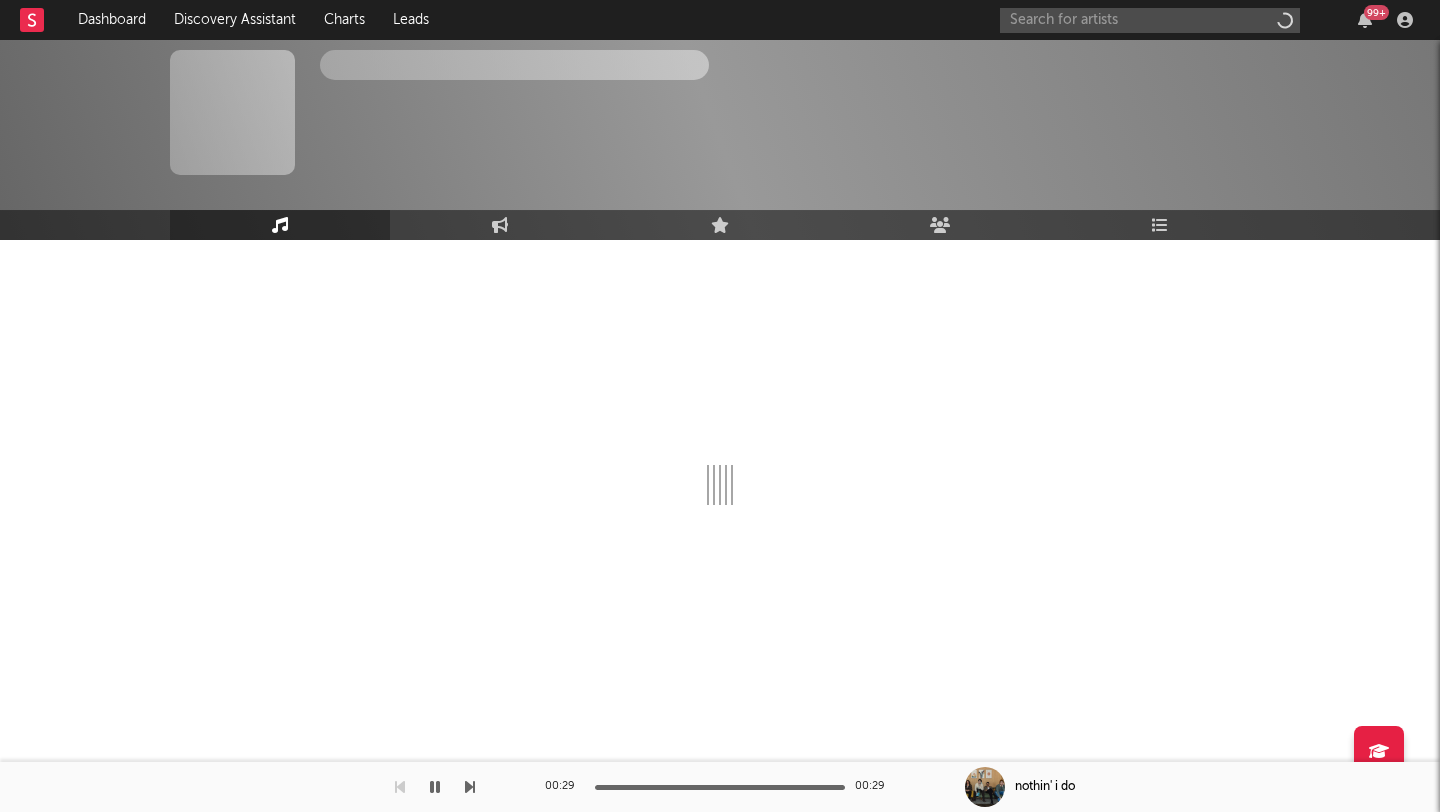 scroll, scrollTop: 0, scrollLeft: 0, axis: both 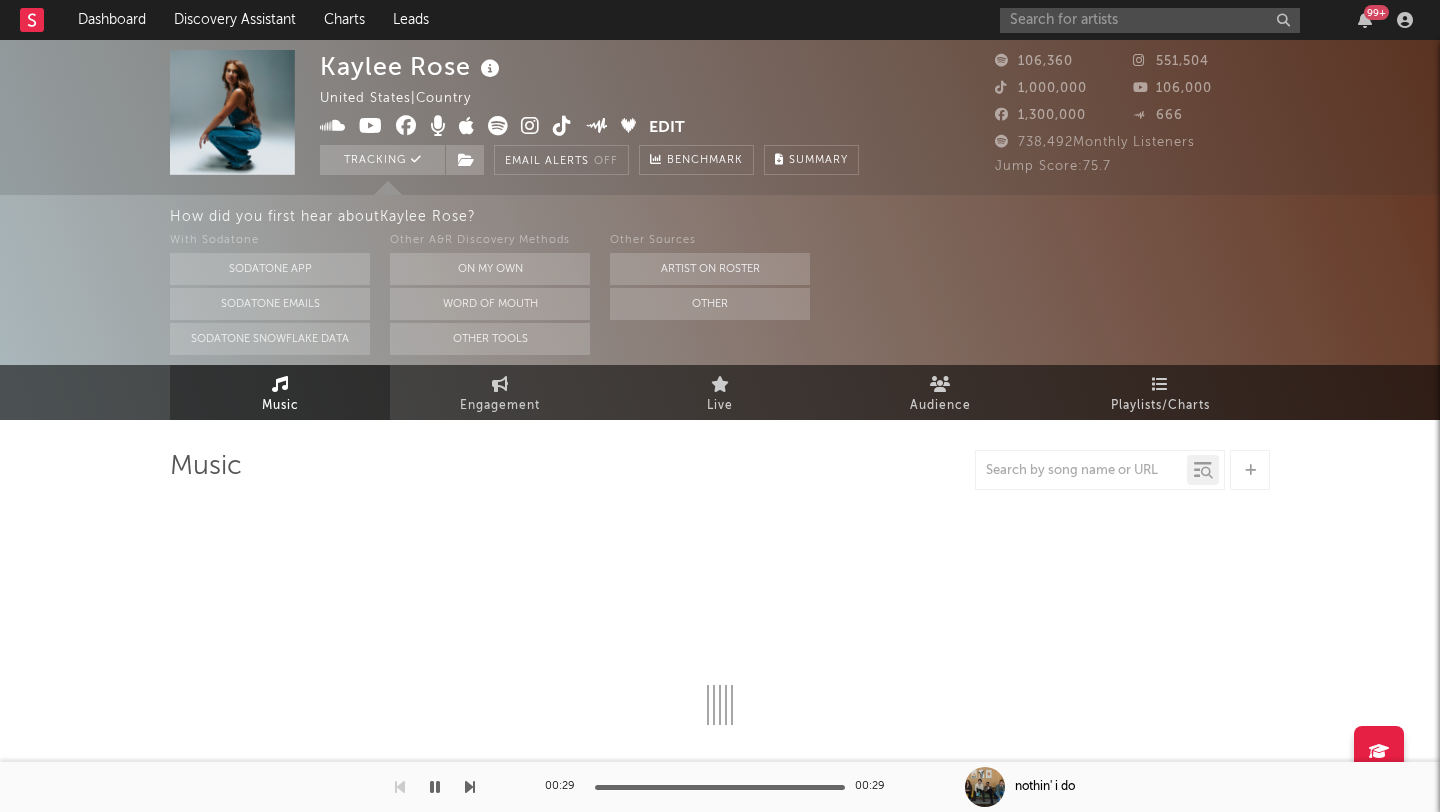 select on "6m" 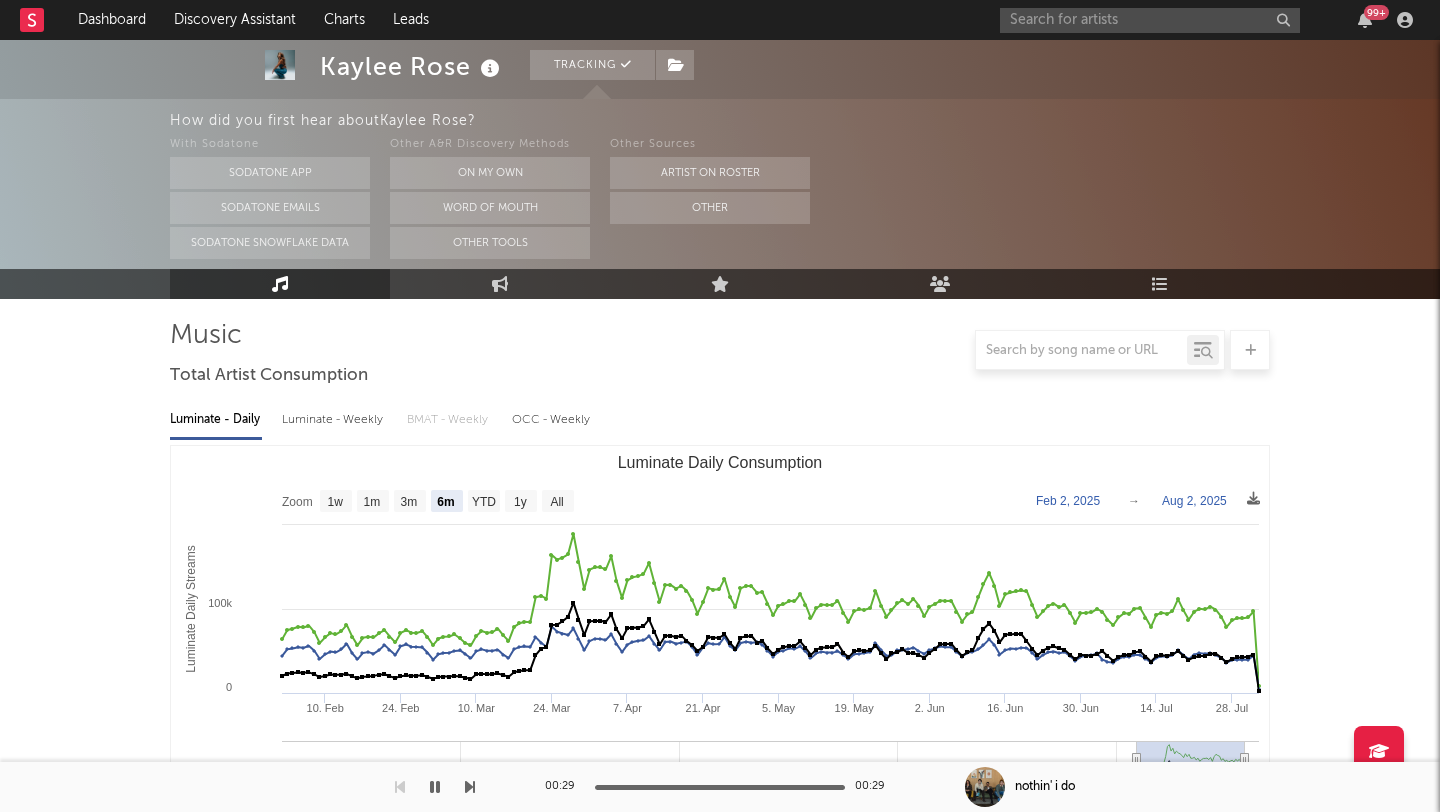 scroll, scrollTop: 137, scrollLeft: 0, axis: vertical 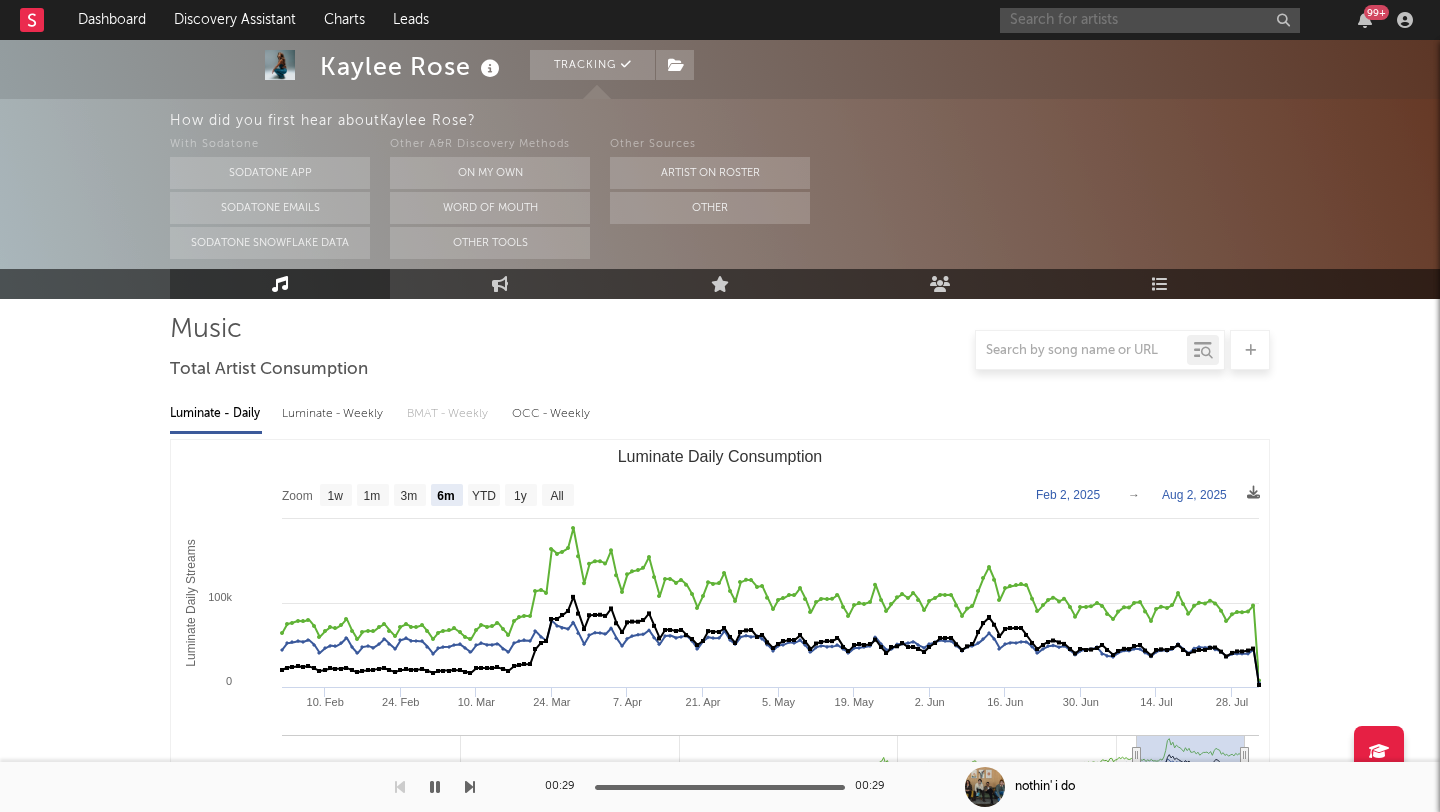 click at bounding box center [1150, 20] 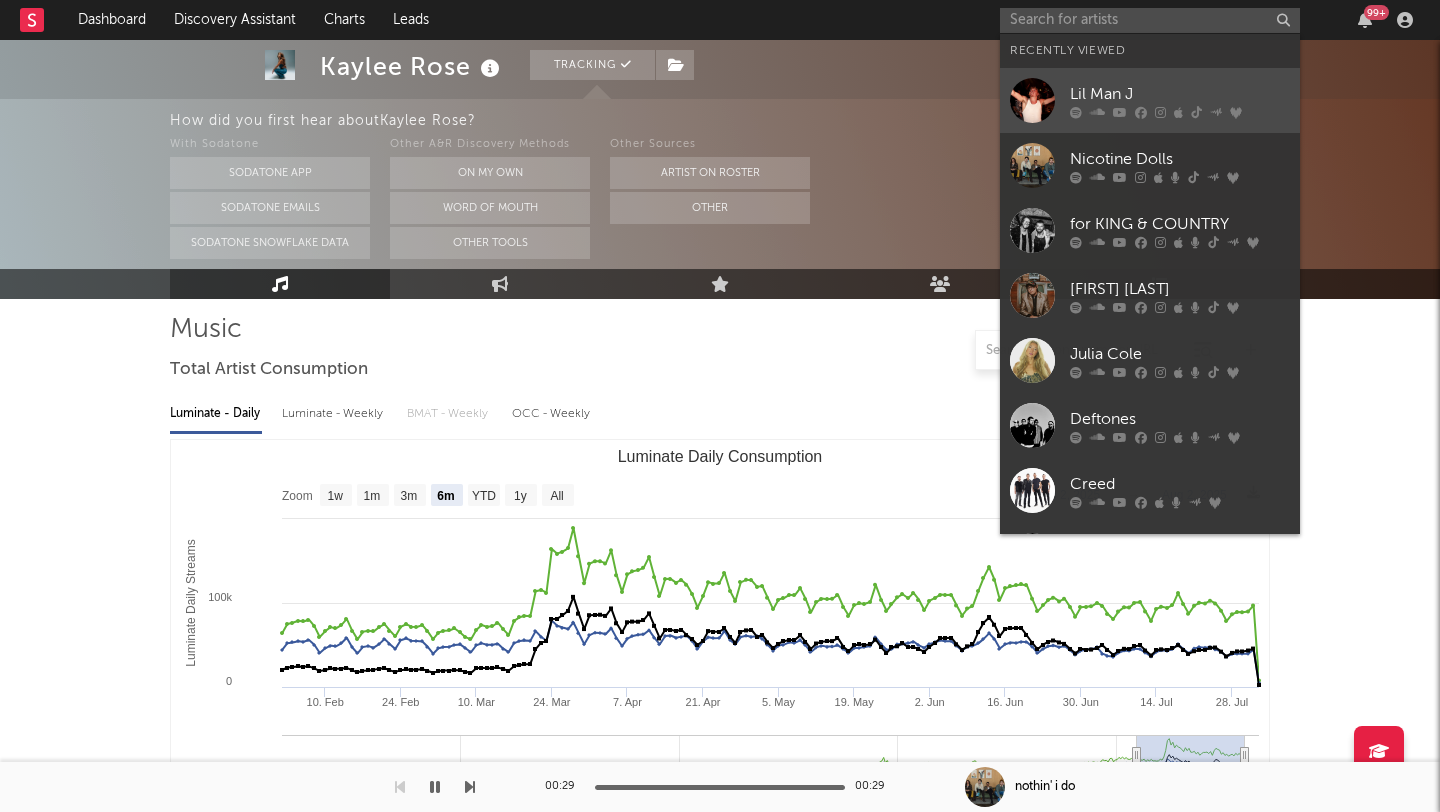 click on "Lil Man J" at bounding box center [1180, 94] 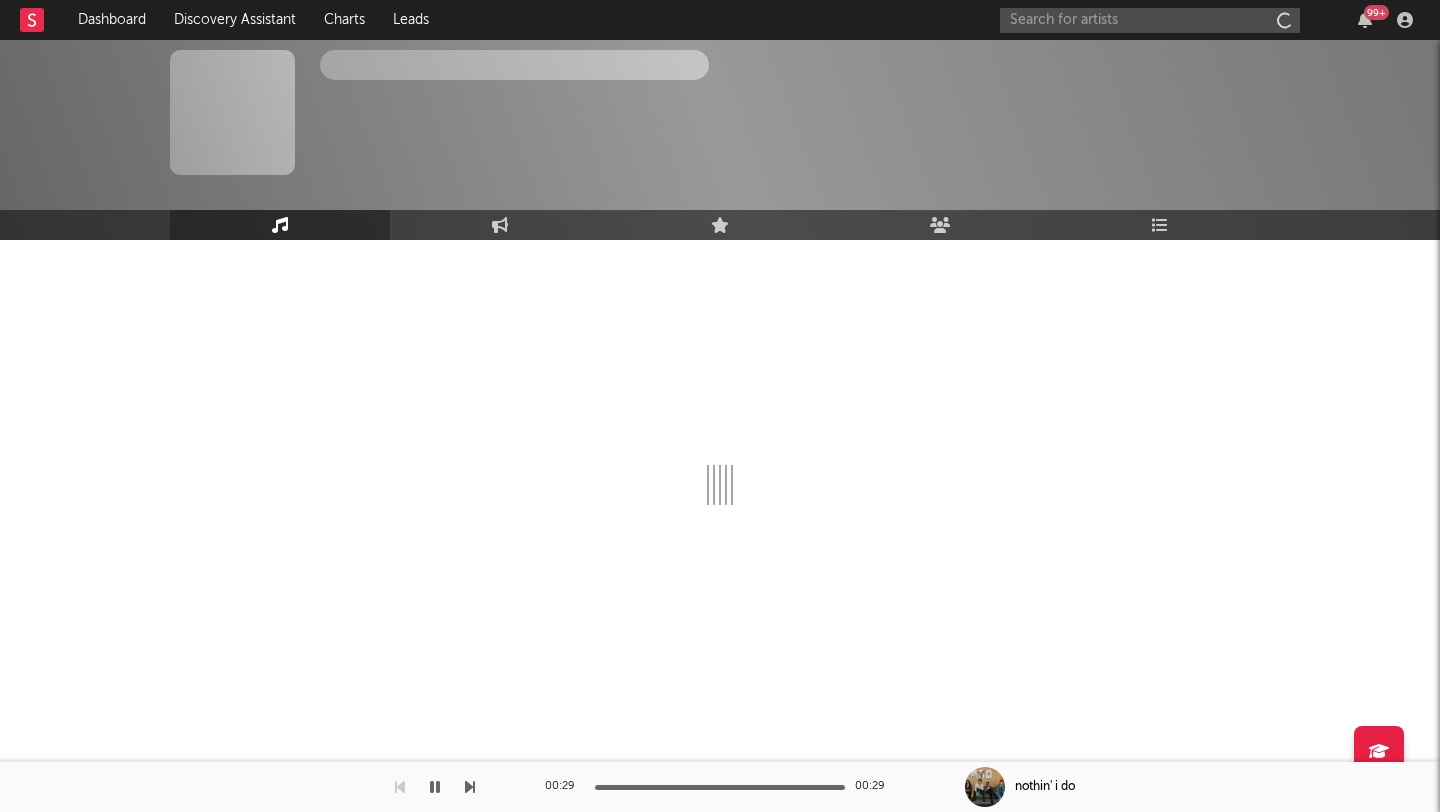 scroll, scrollTop: 0, scrollLeft: 0, axis: both 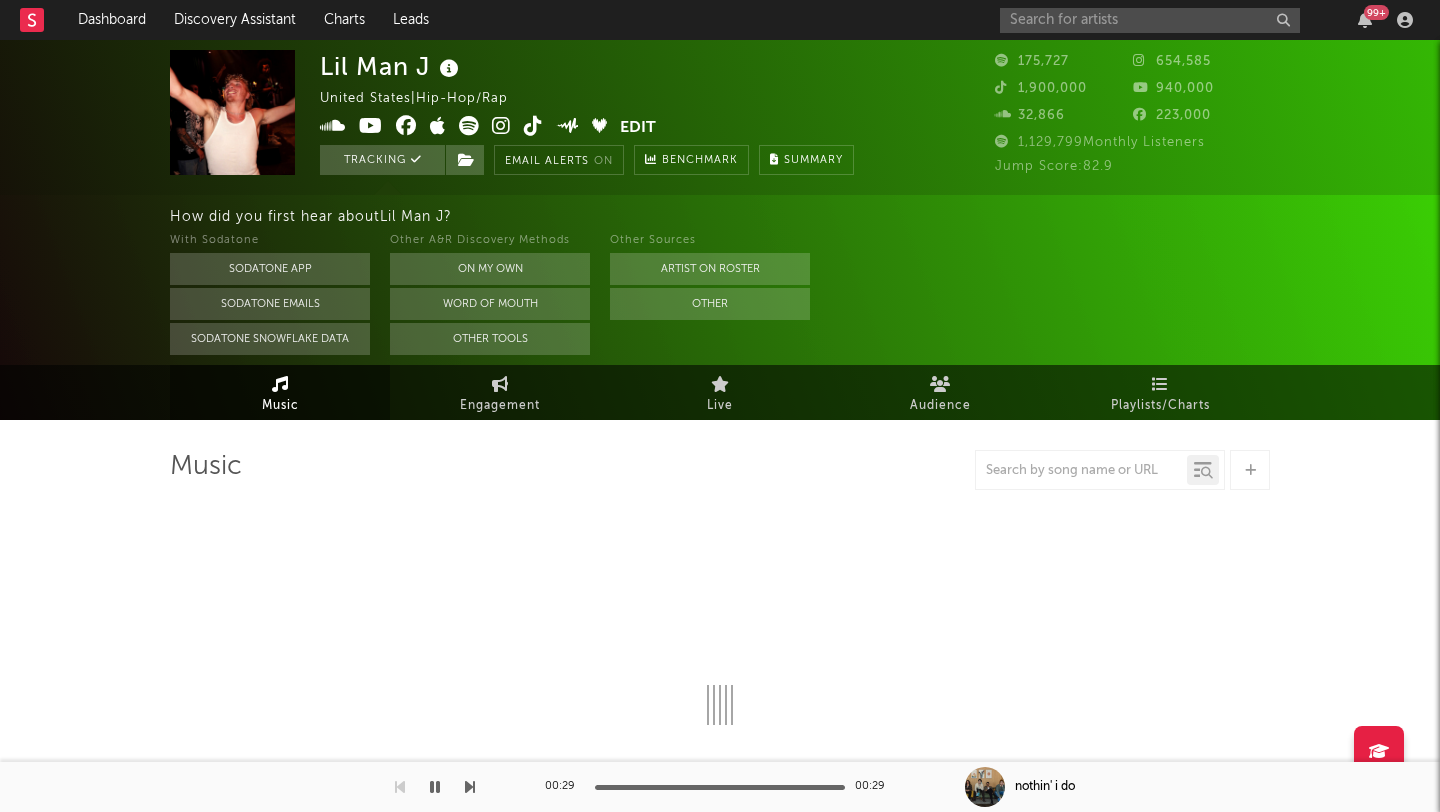 select on "6m" 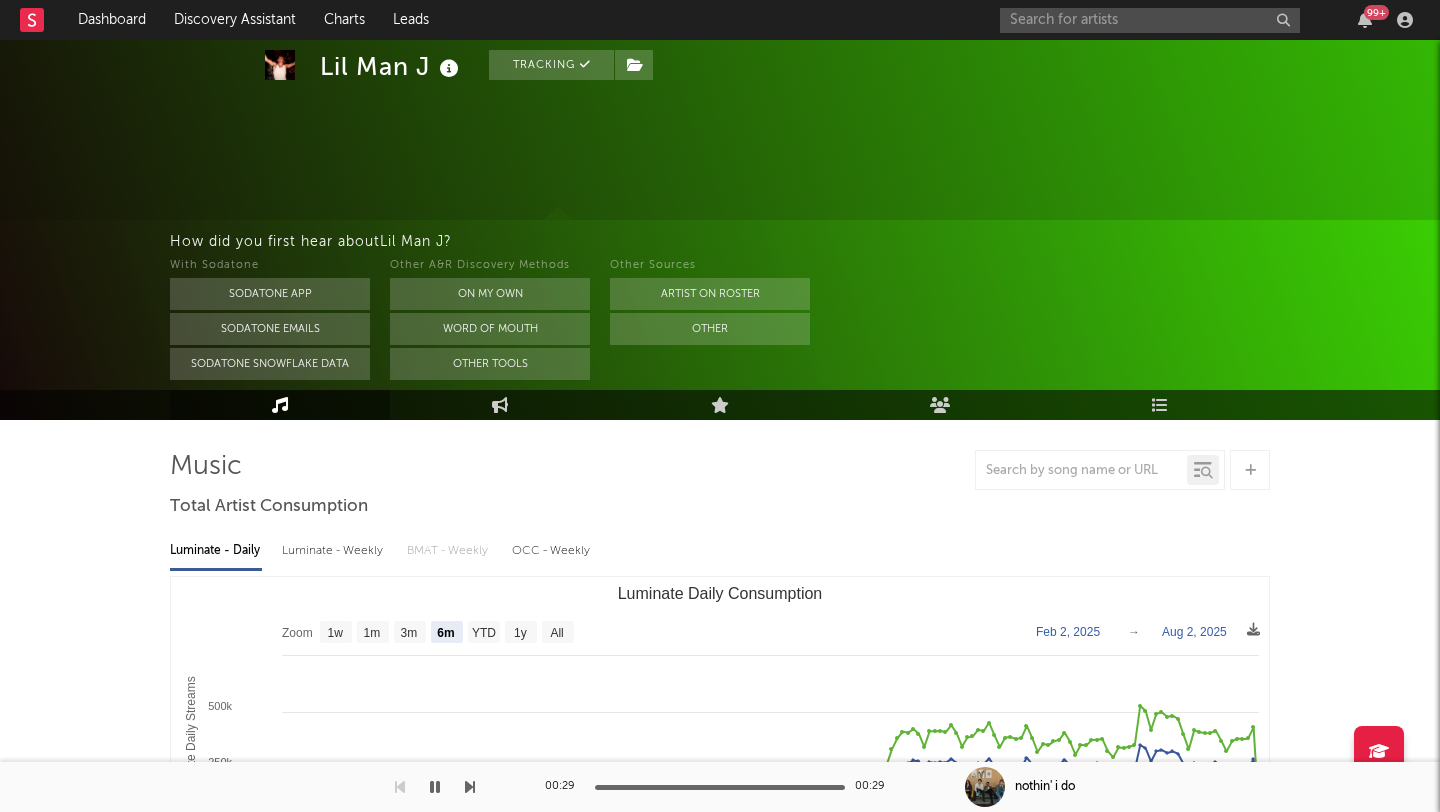 scroll, scrollTop: 104, scrollLeft: 0, axis: vertical 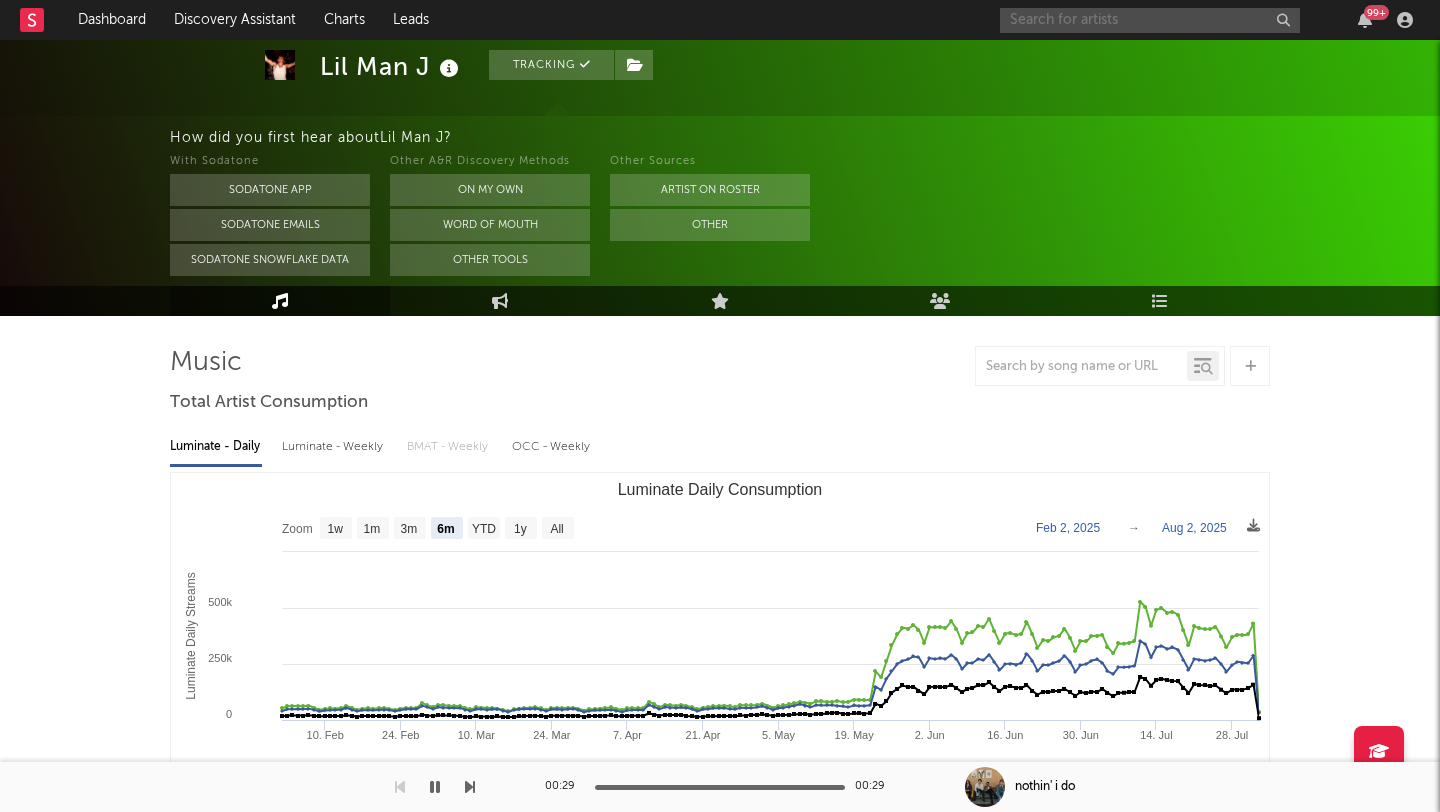 click at bounding box center [1150, 20] 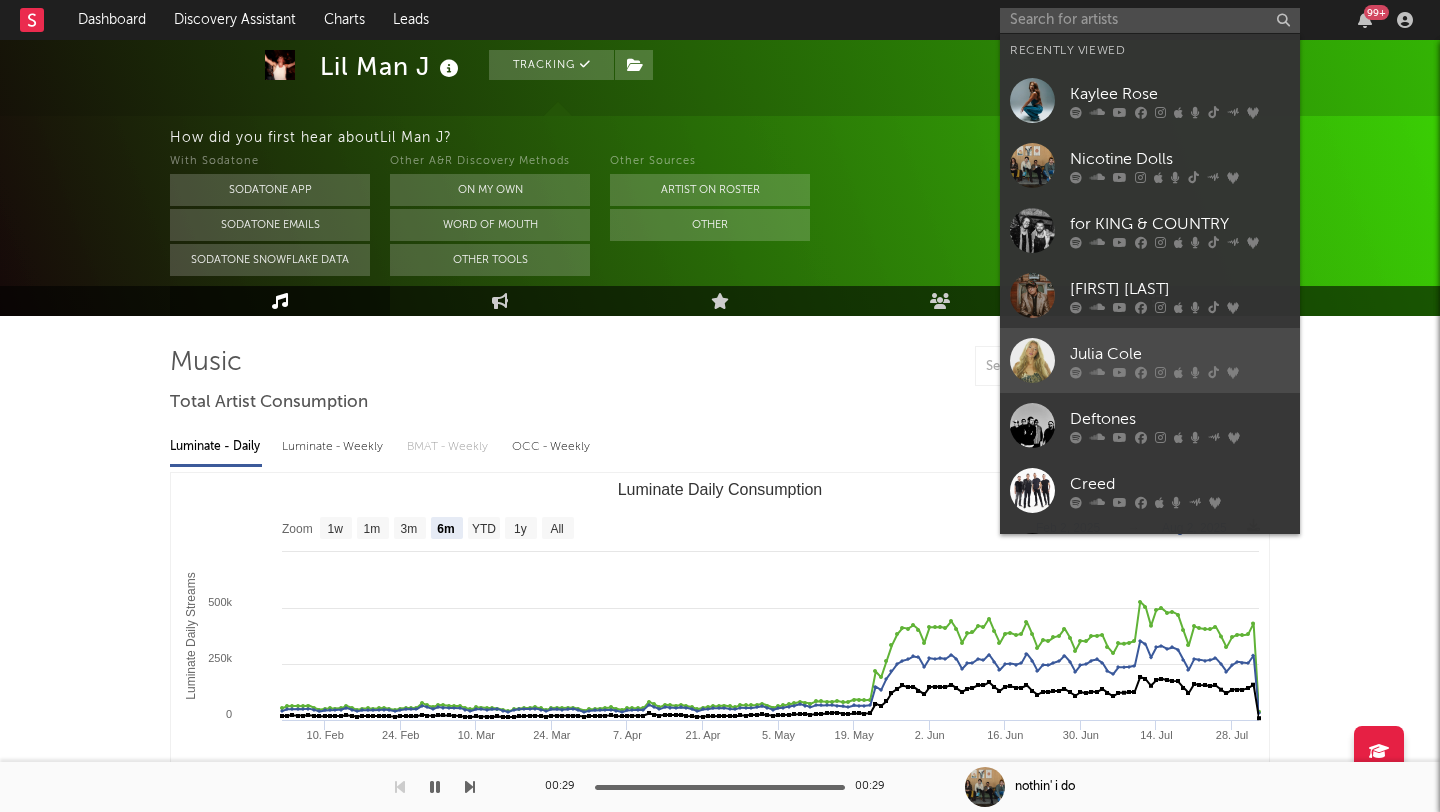 click on "Julia Cole" at bounding box center [1180, 354] 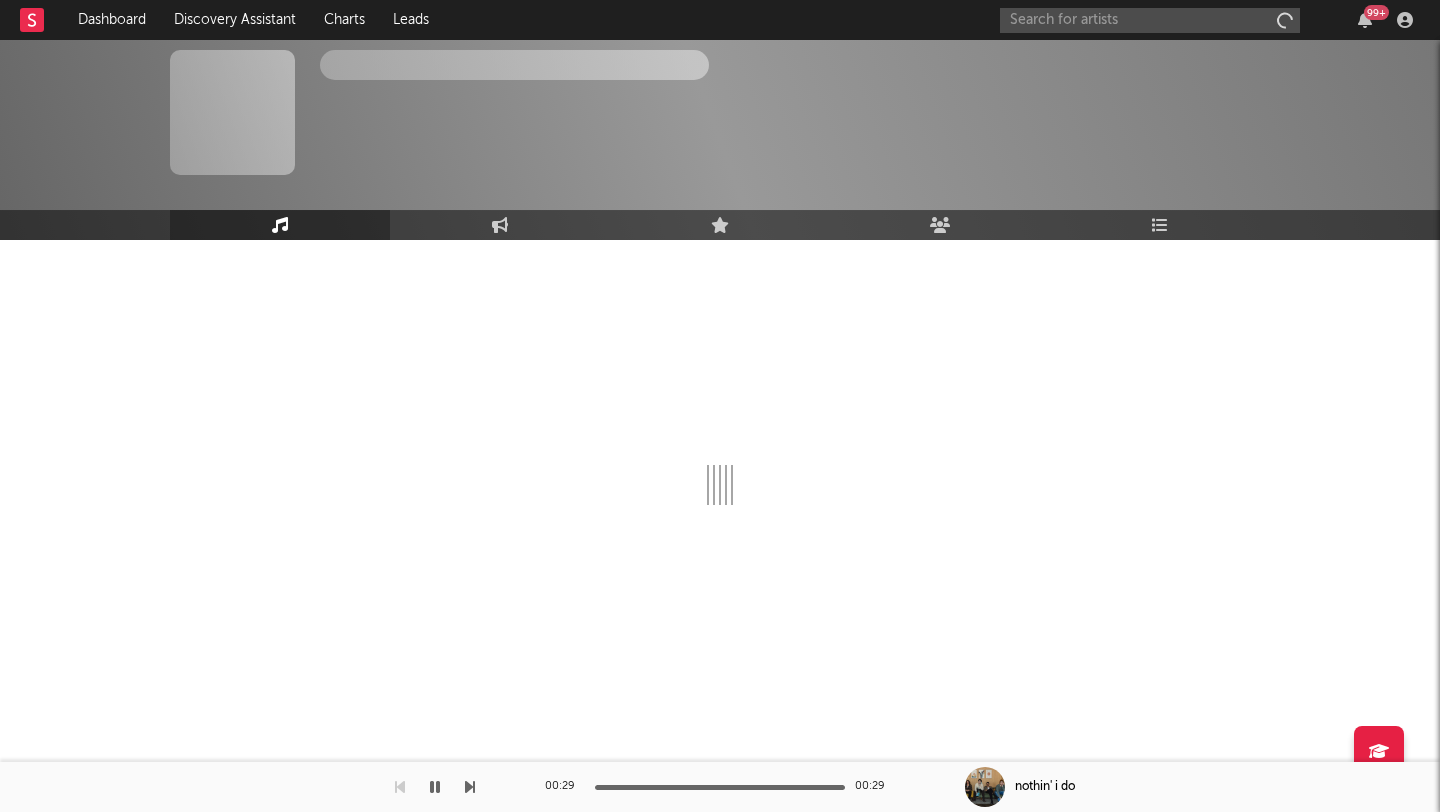 scroll, scrollTop: 0, scrollLeft: 0, axis: both 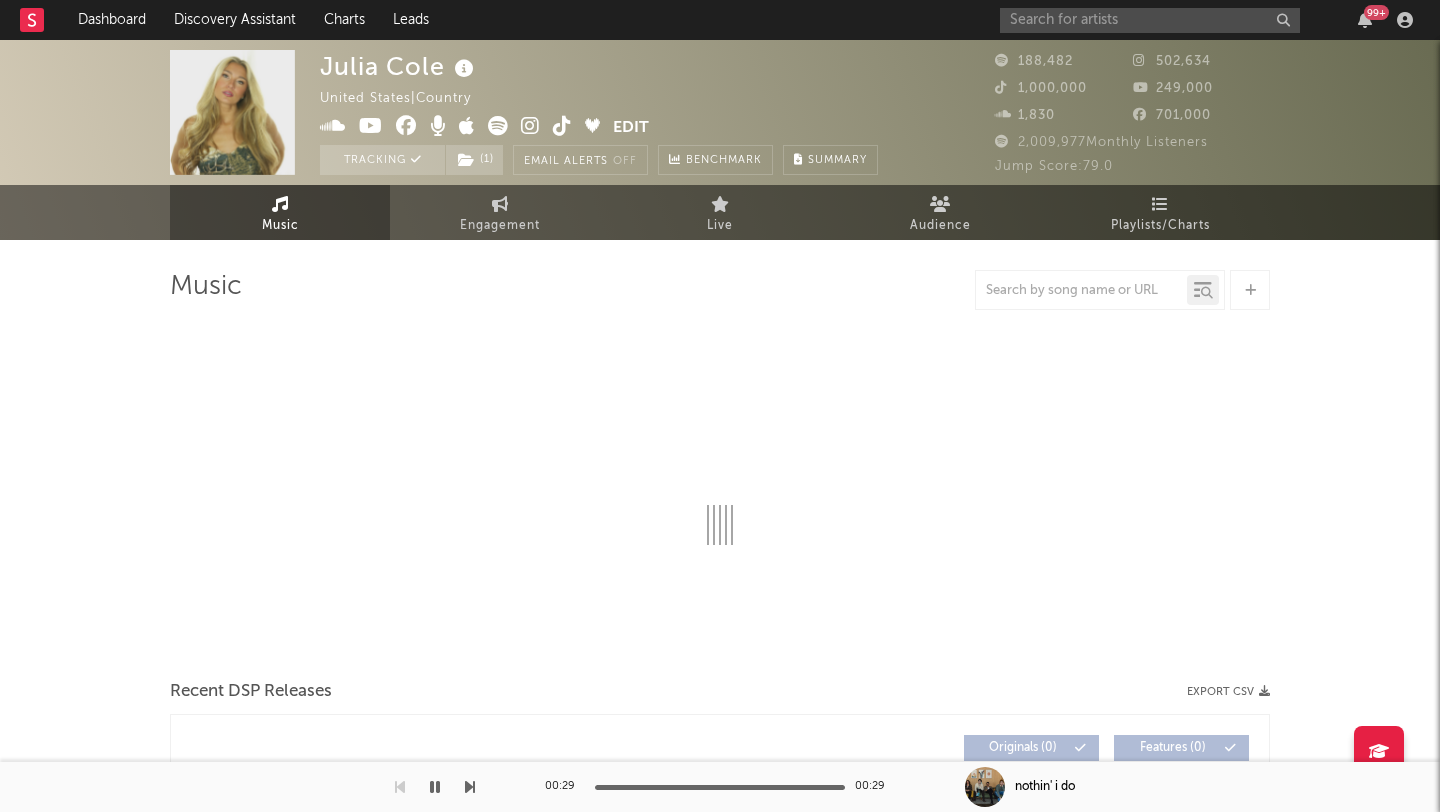 select on "6m" 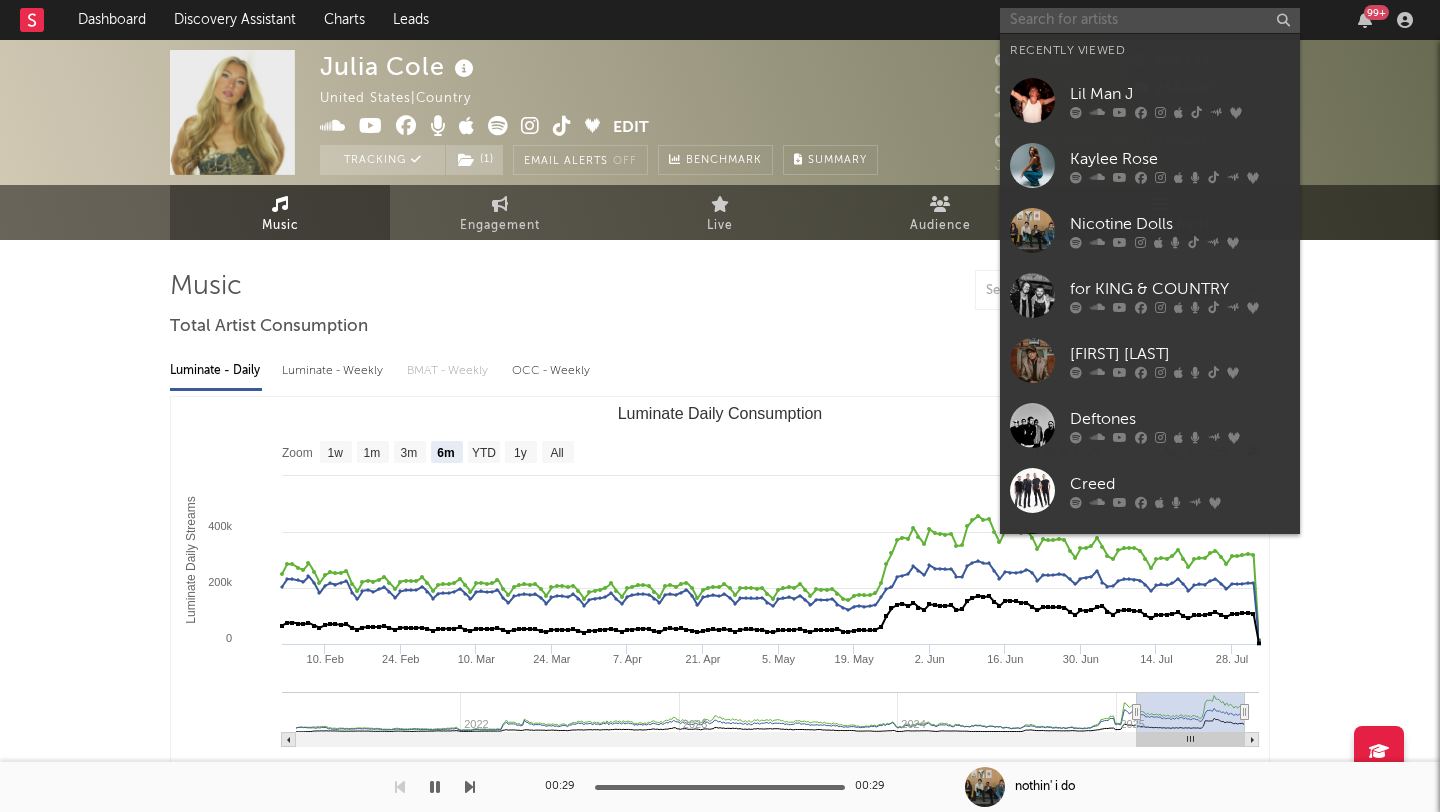 click at bounding box center (1150, 20) 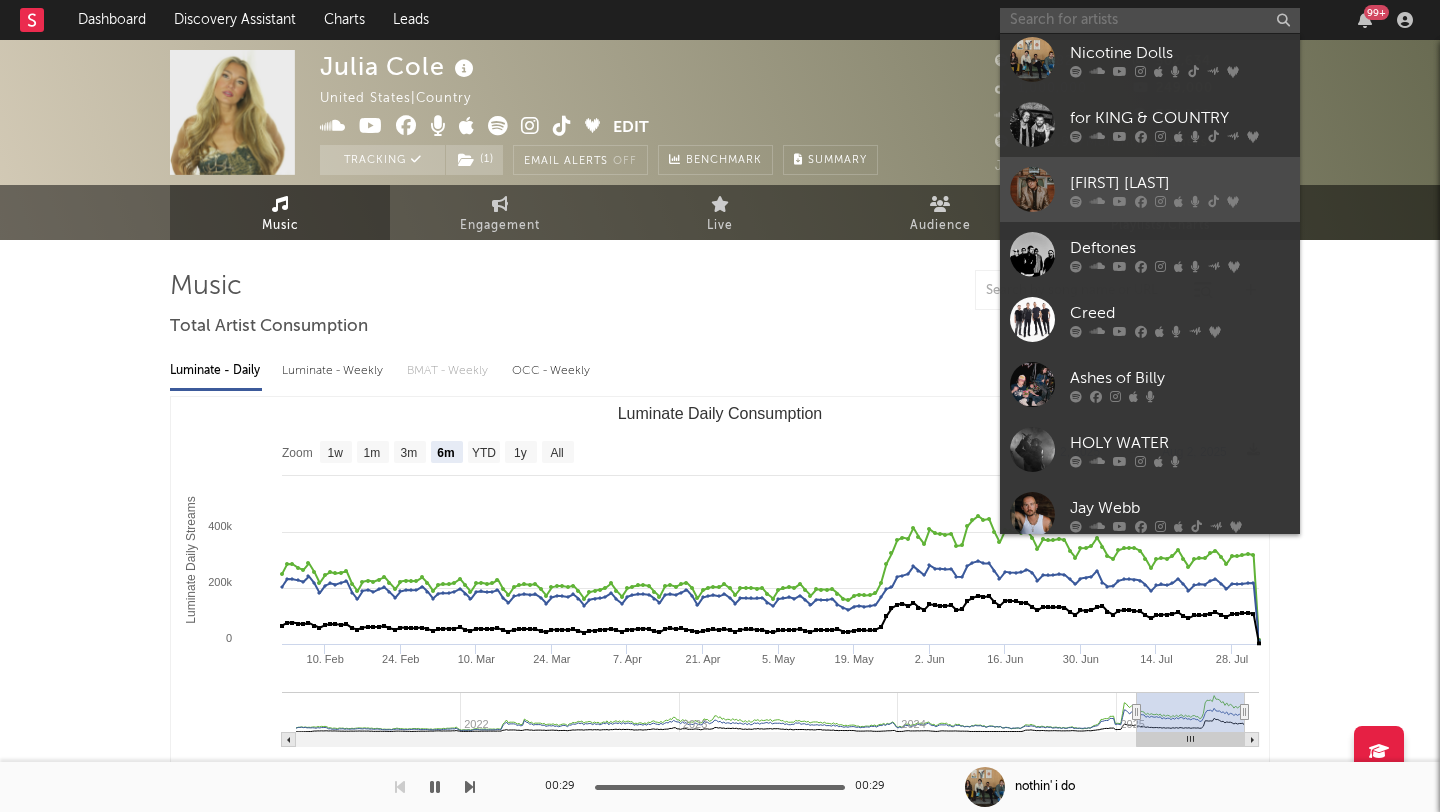scroll, scrollTop: 184, scrollLeft: 0, axis: vertical 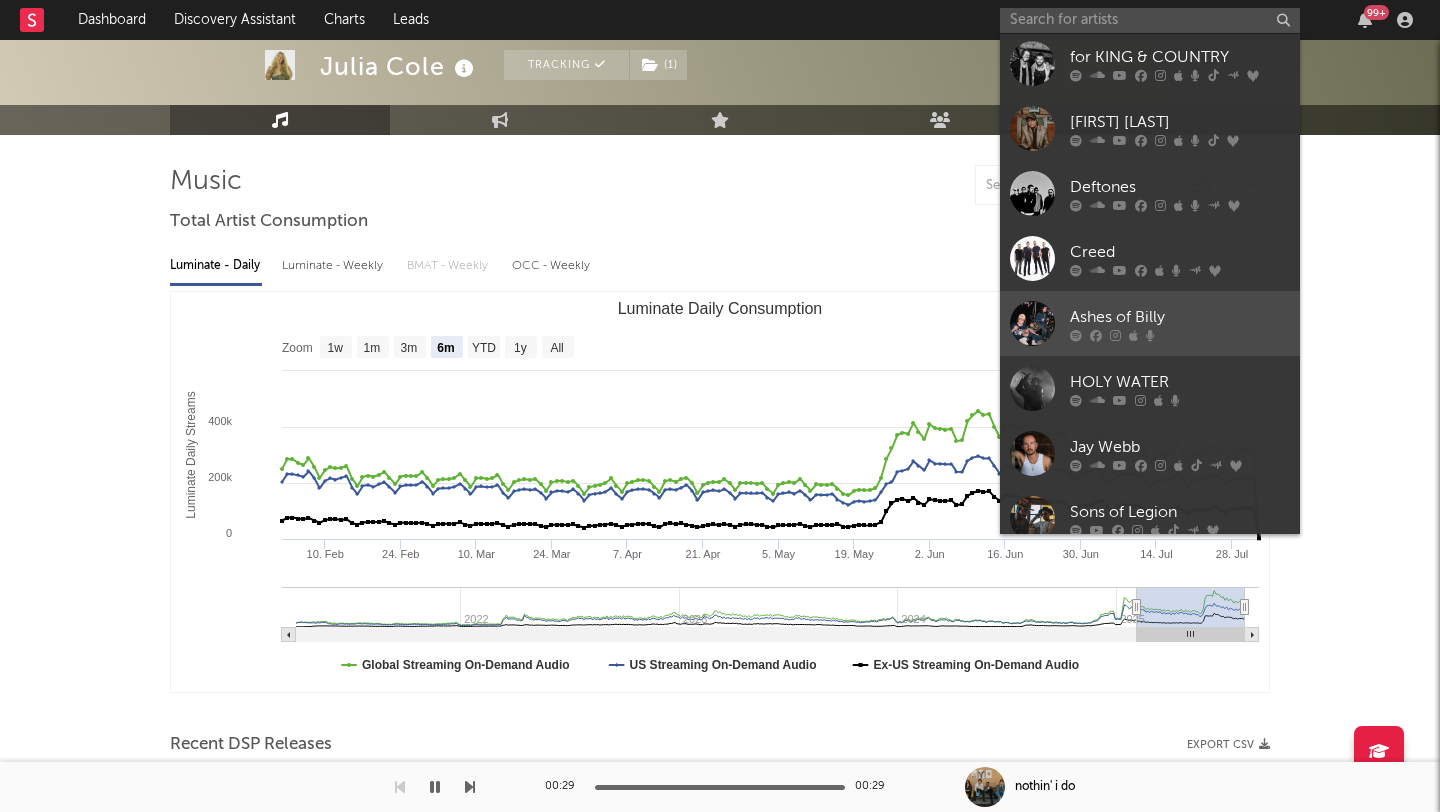 click on "Ashes of Billy" at bounding box center [1180, 317] 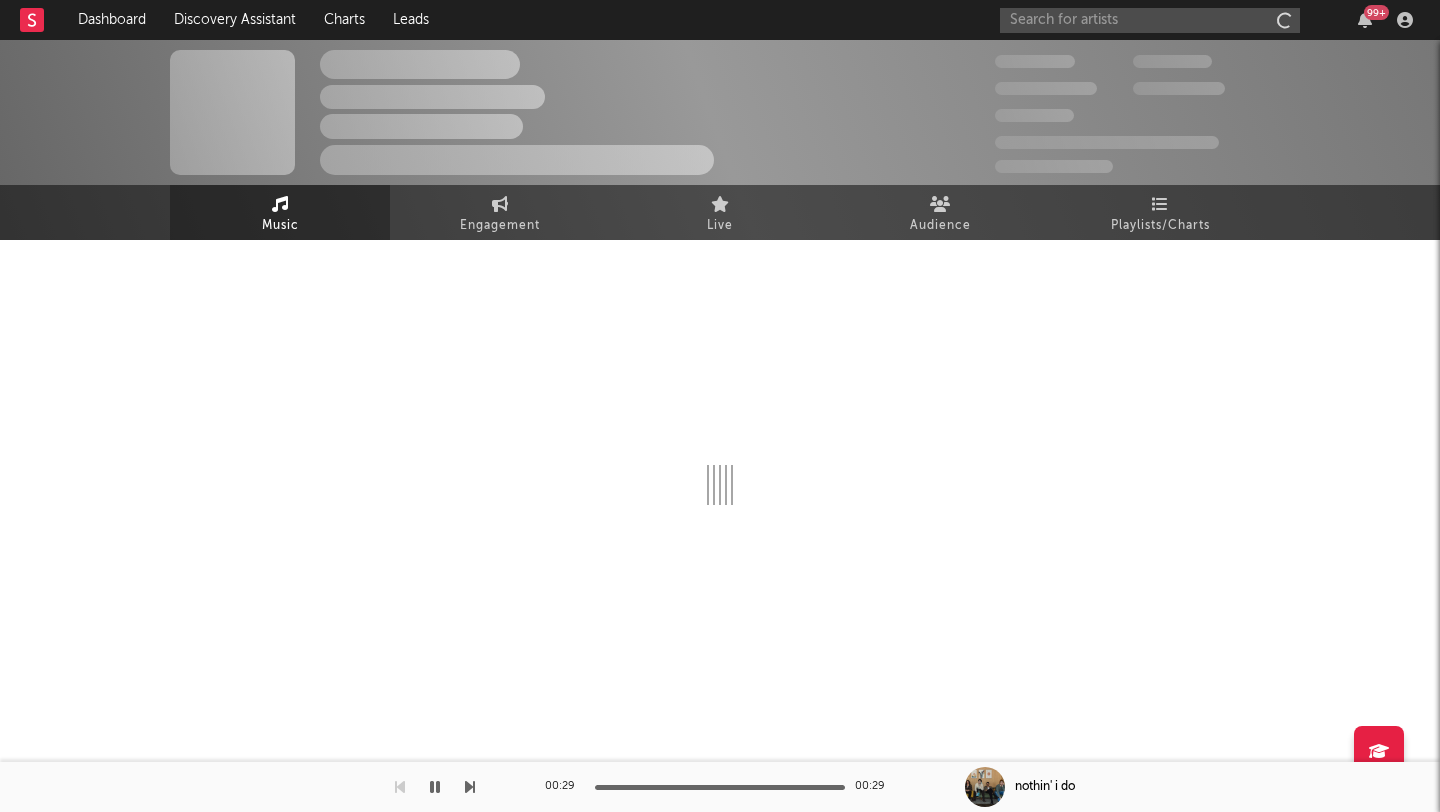 scroll, scrollTop: 0, scrollLeft: 0, axis: both 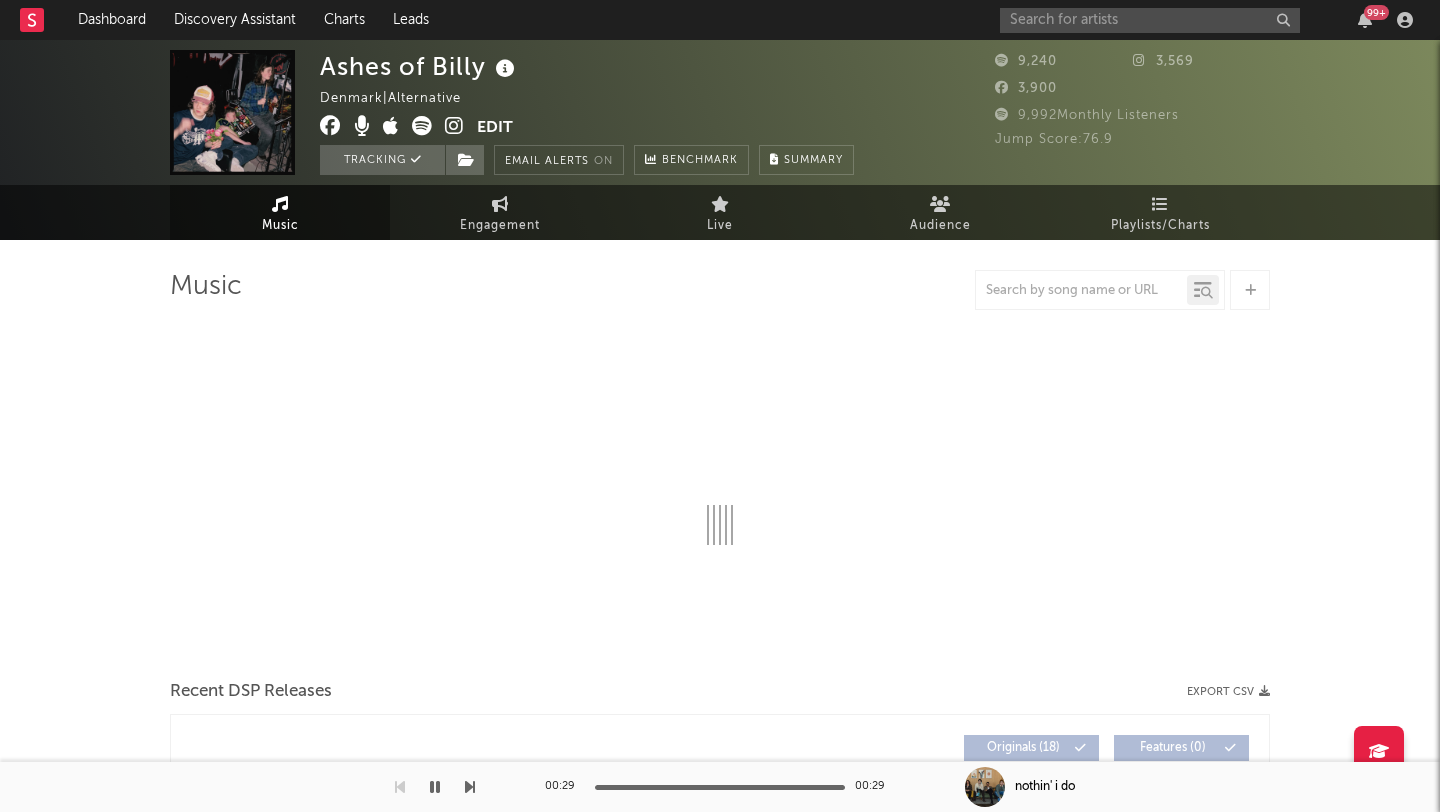 select on "6m" 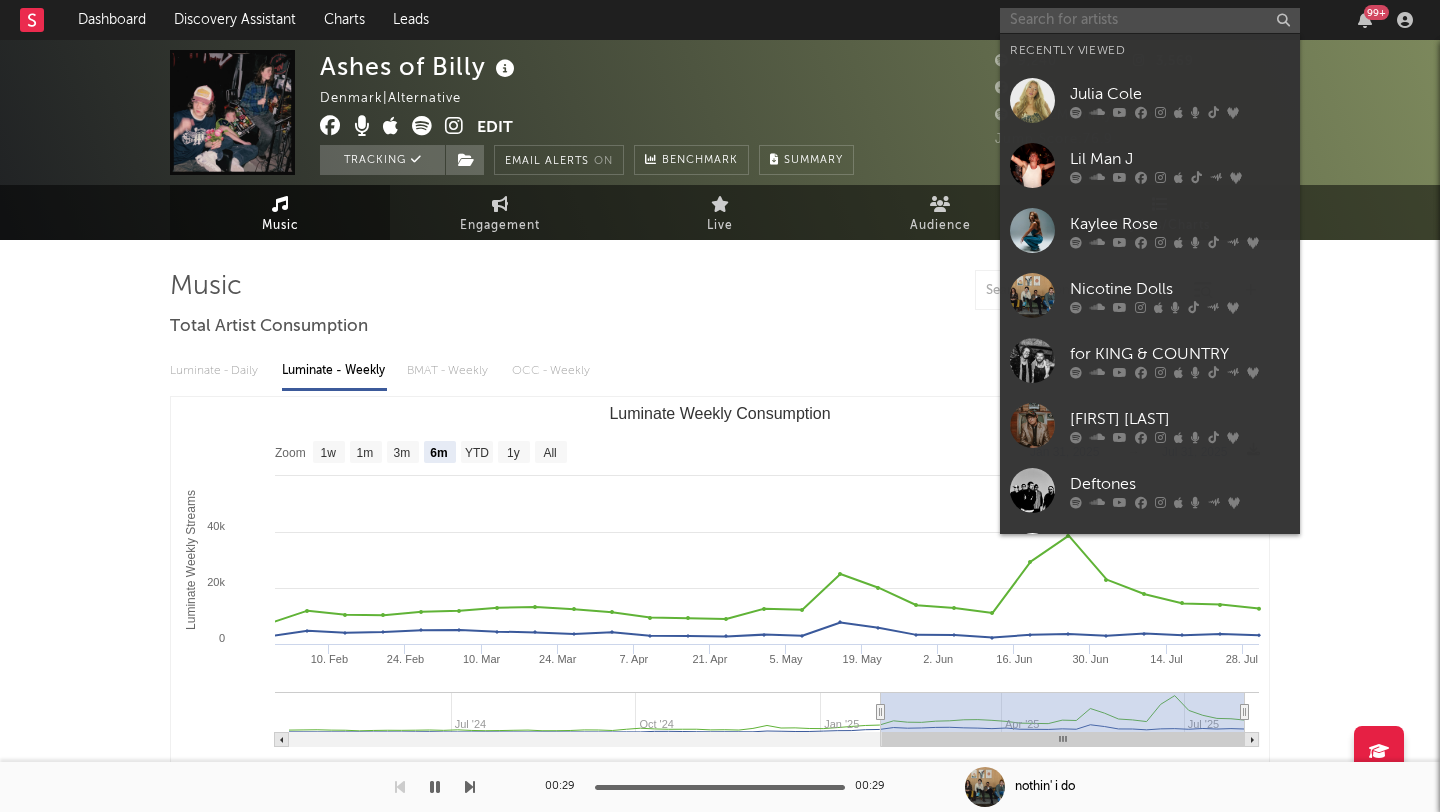 click at bounding box center (1150, 20) 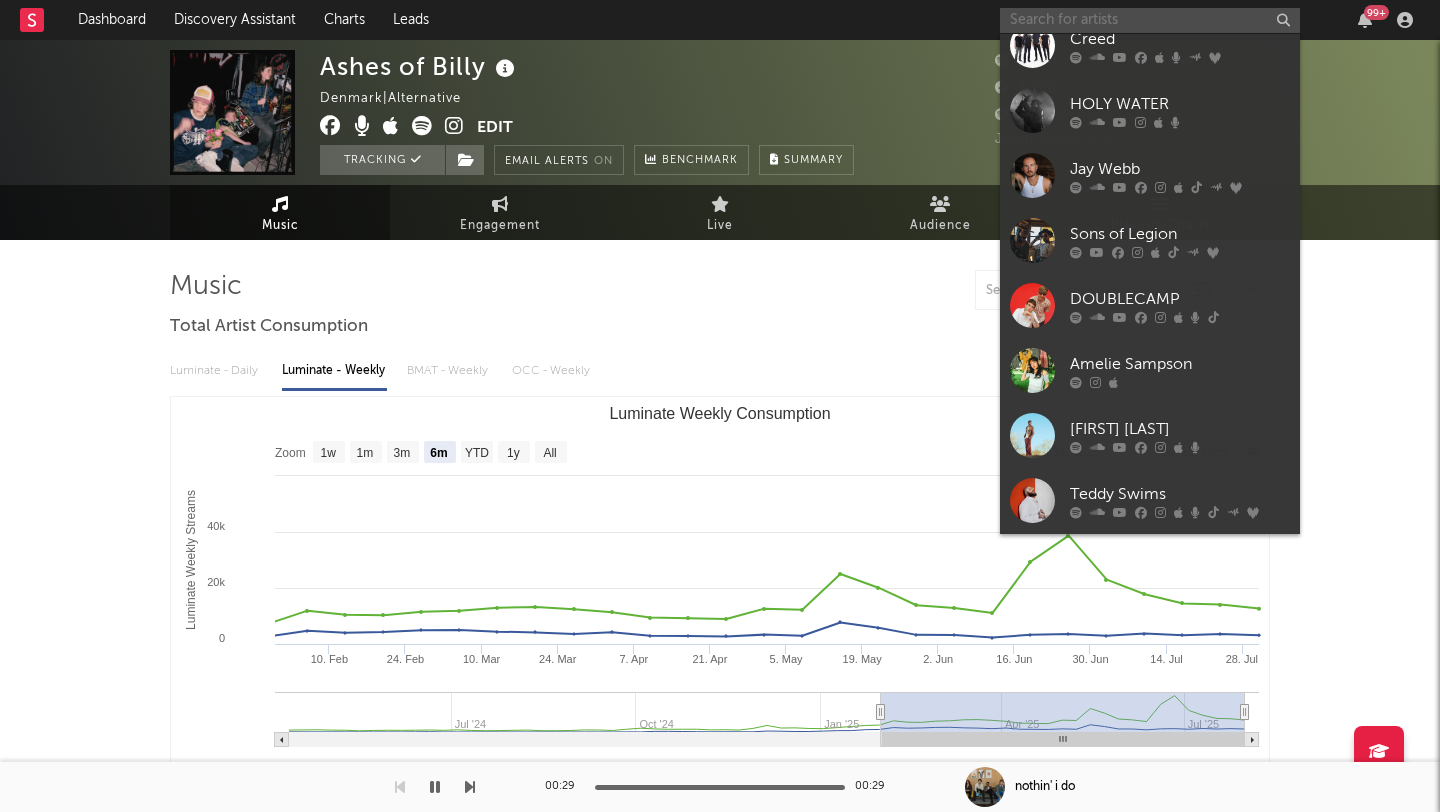 scroll, scrollTop: 518, scrollLeft: 0, axis: vertical 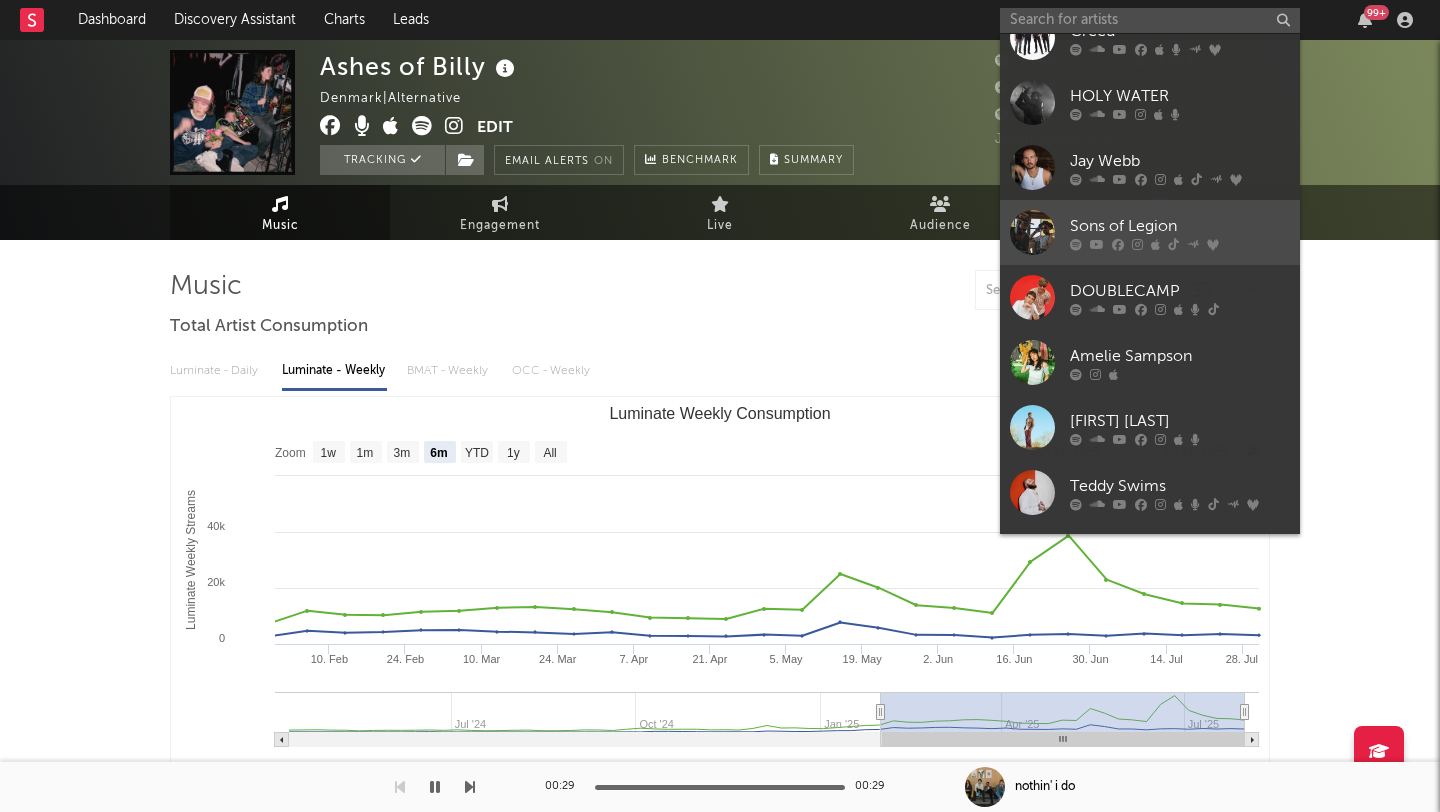 click on "Sons of Legion" at bounding box center [1150, 232] 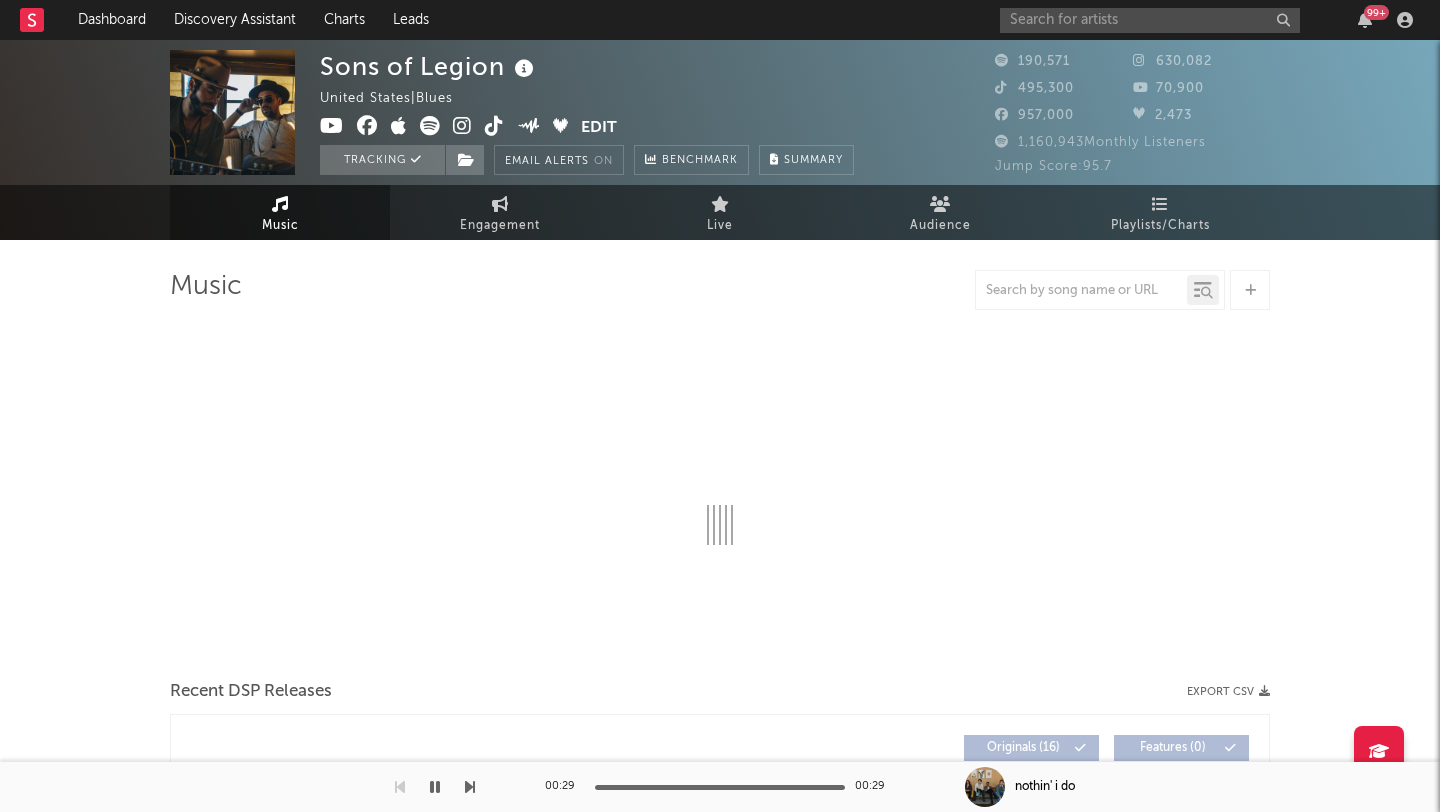 select on "6m" 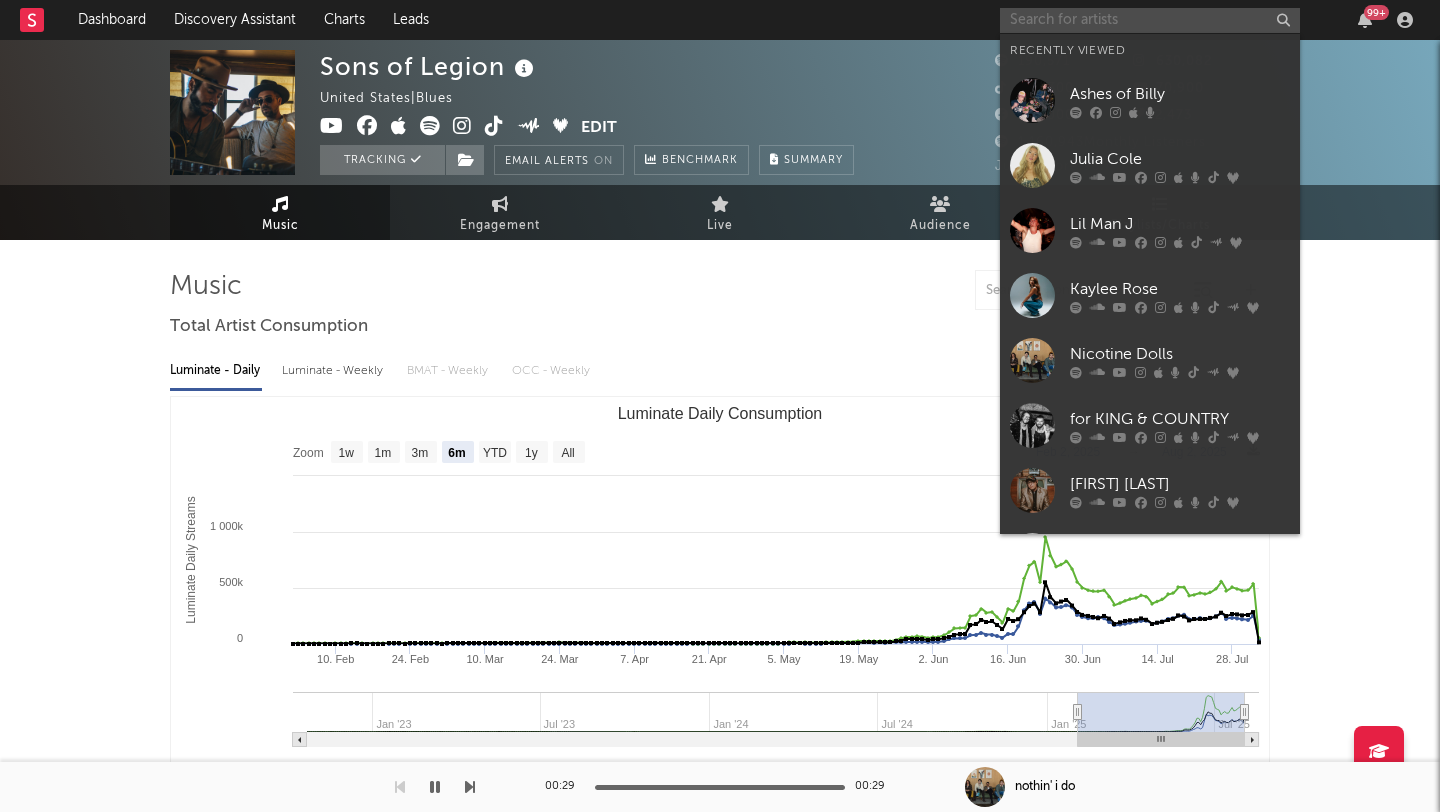 click at bounding box center (1150, 20) 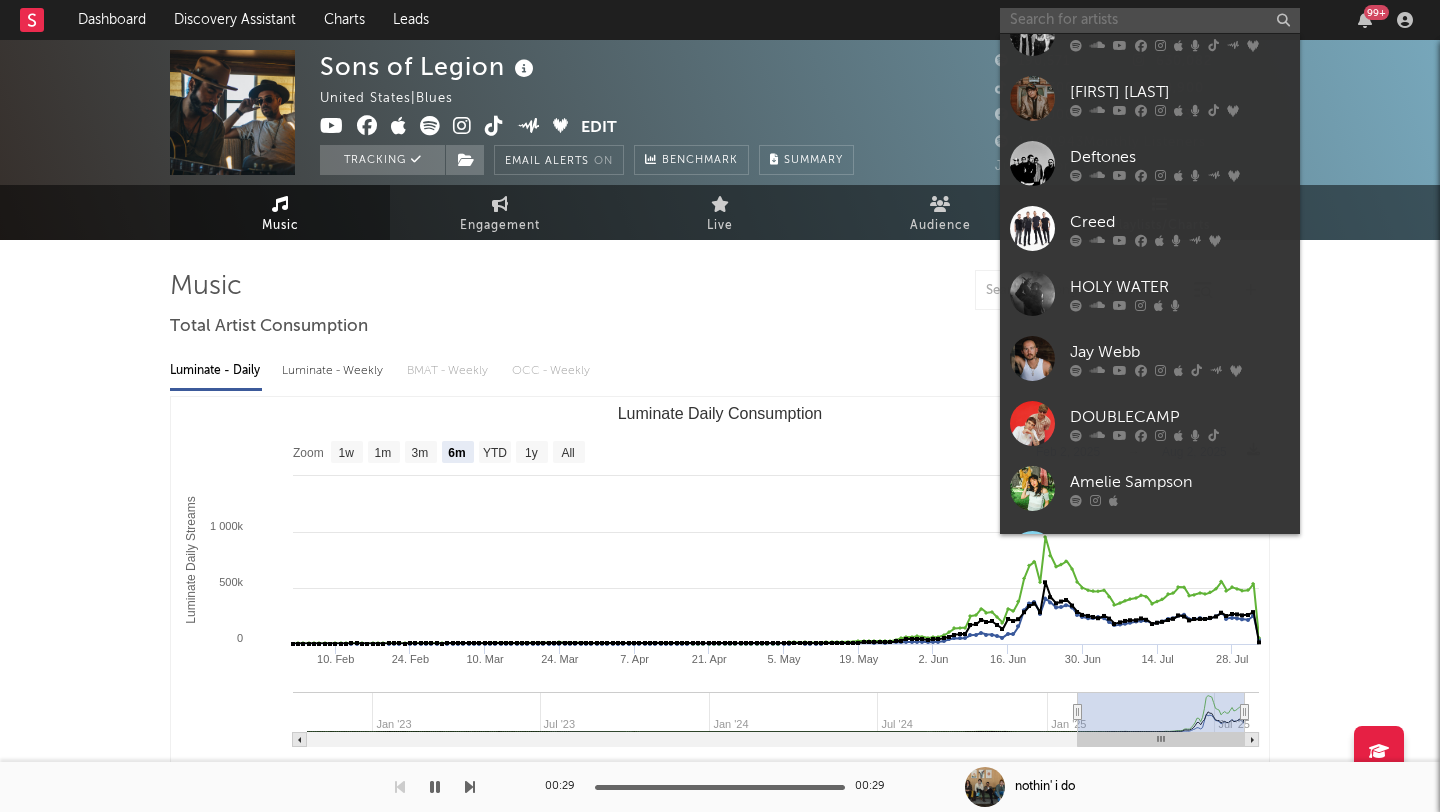scroll, scrollTop: 397, scrollLeft: 0, axis: vertical 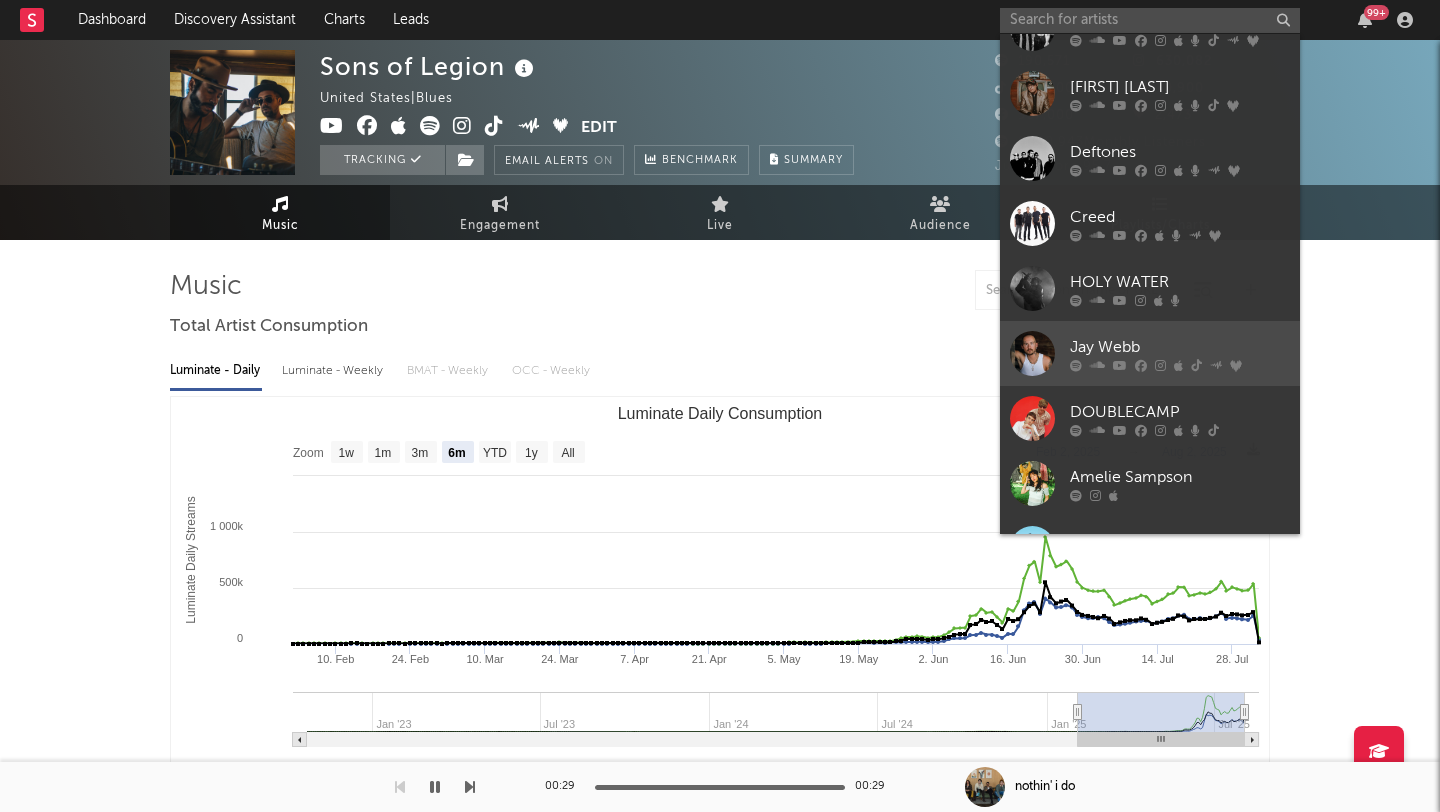 click on "Jay Webb" at bounding box center (1150, 353) 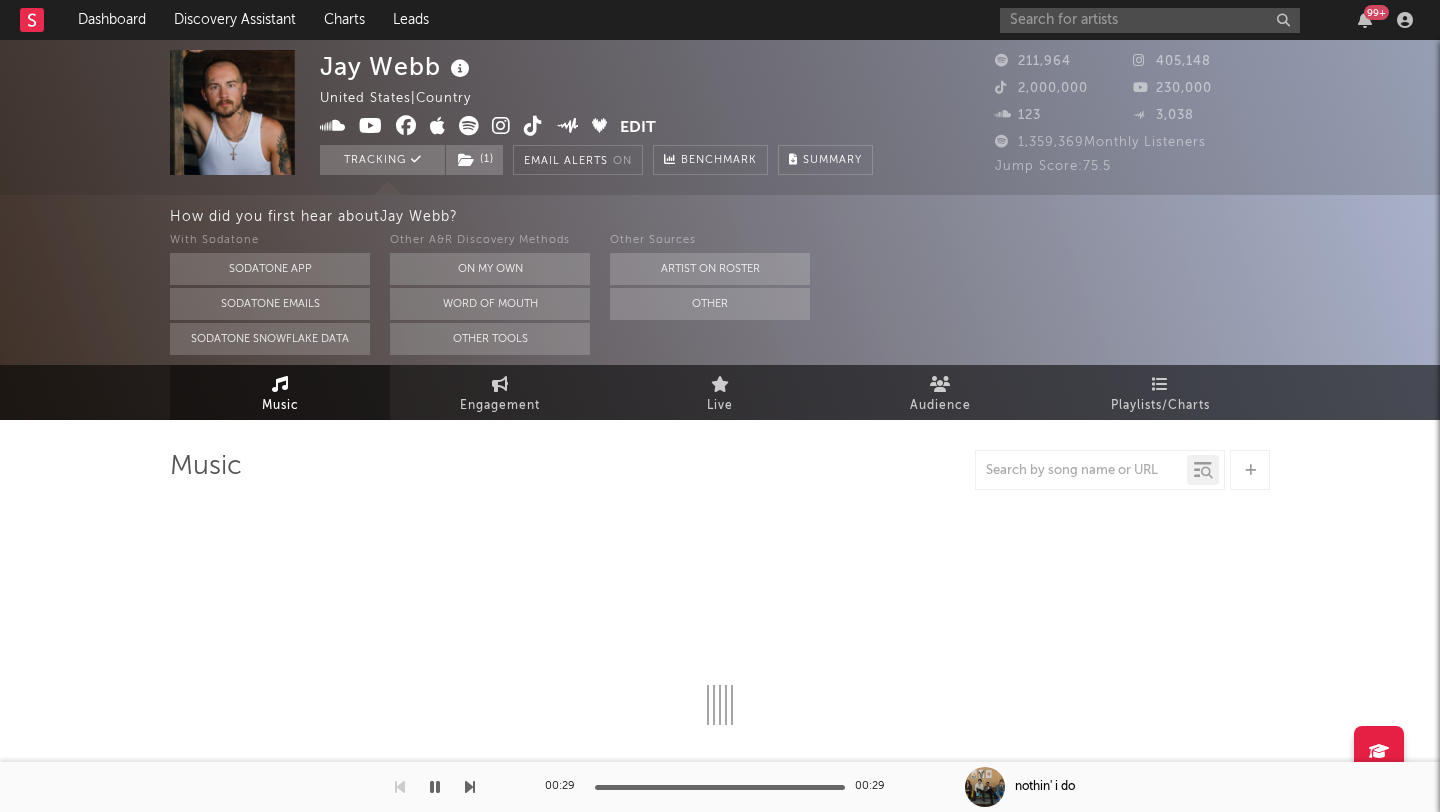 select on "6m" 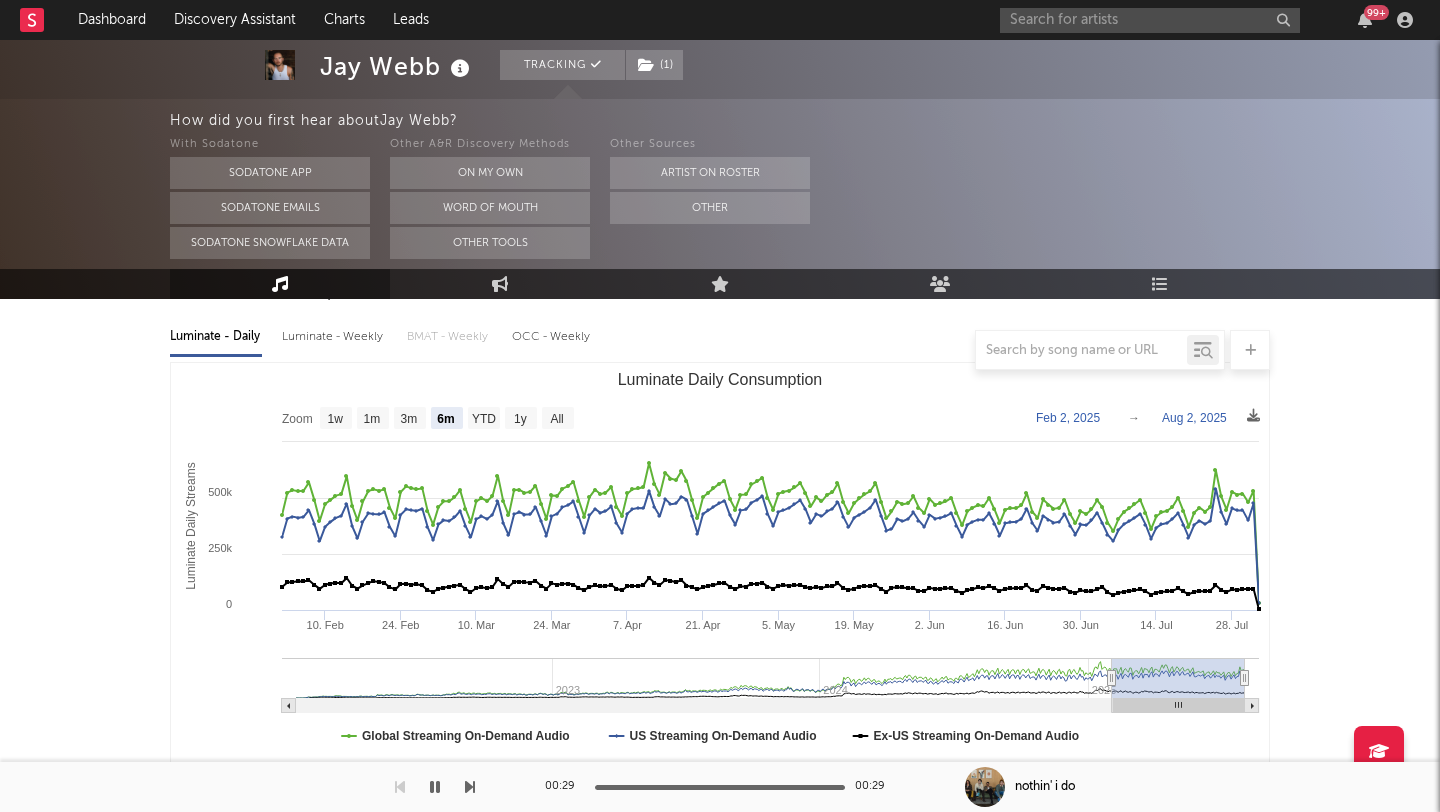scroll, scrollTop: 217, scrollLeft: 0, axis: vertical 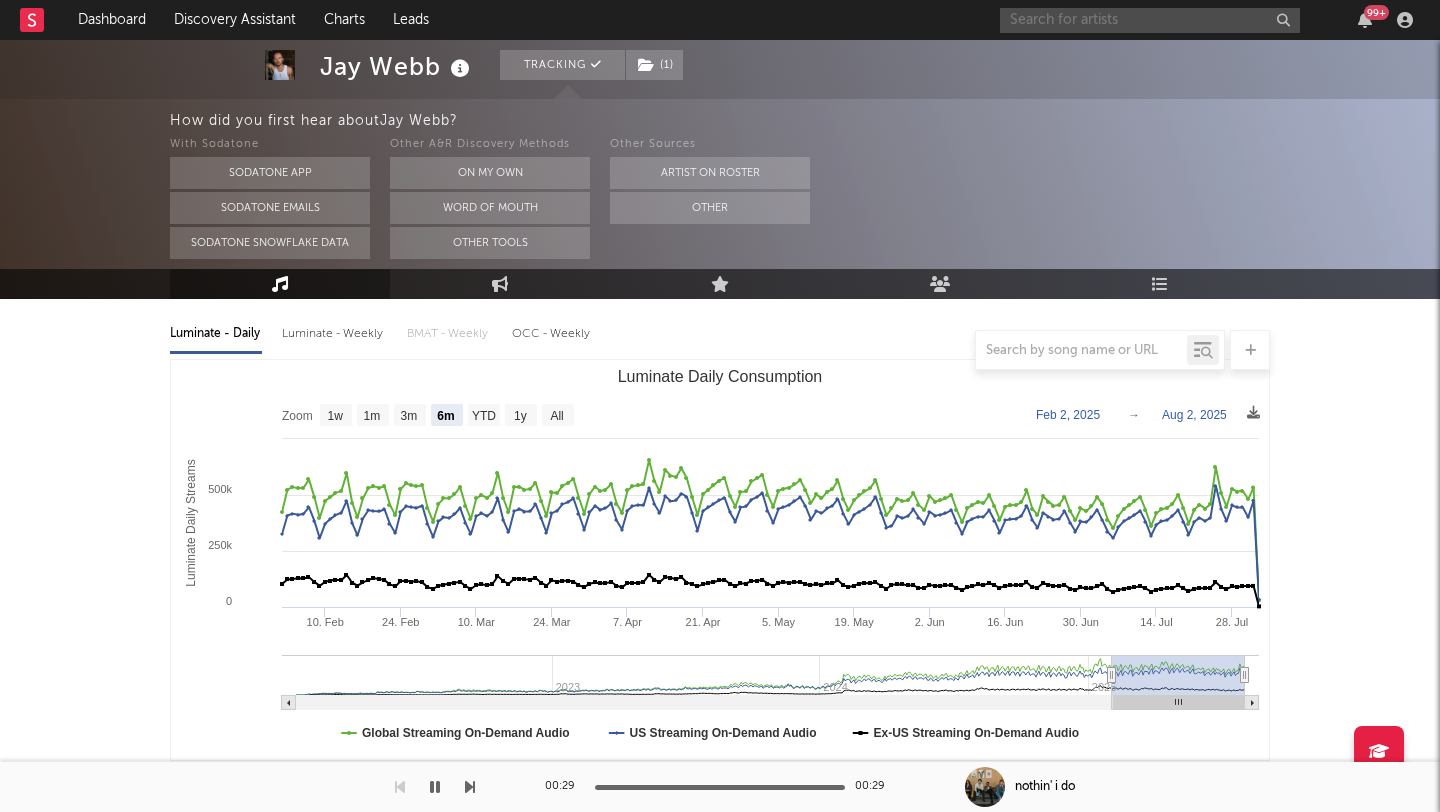 click at bounding box center (1150, 20) 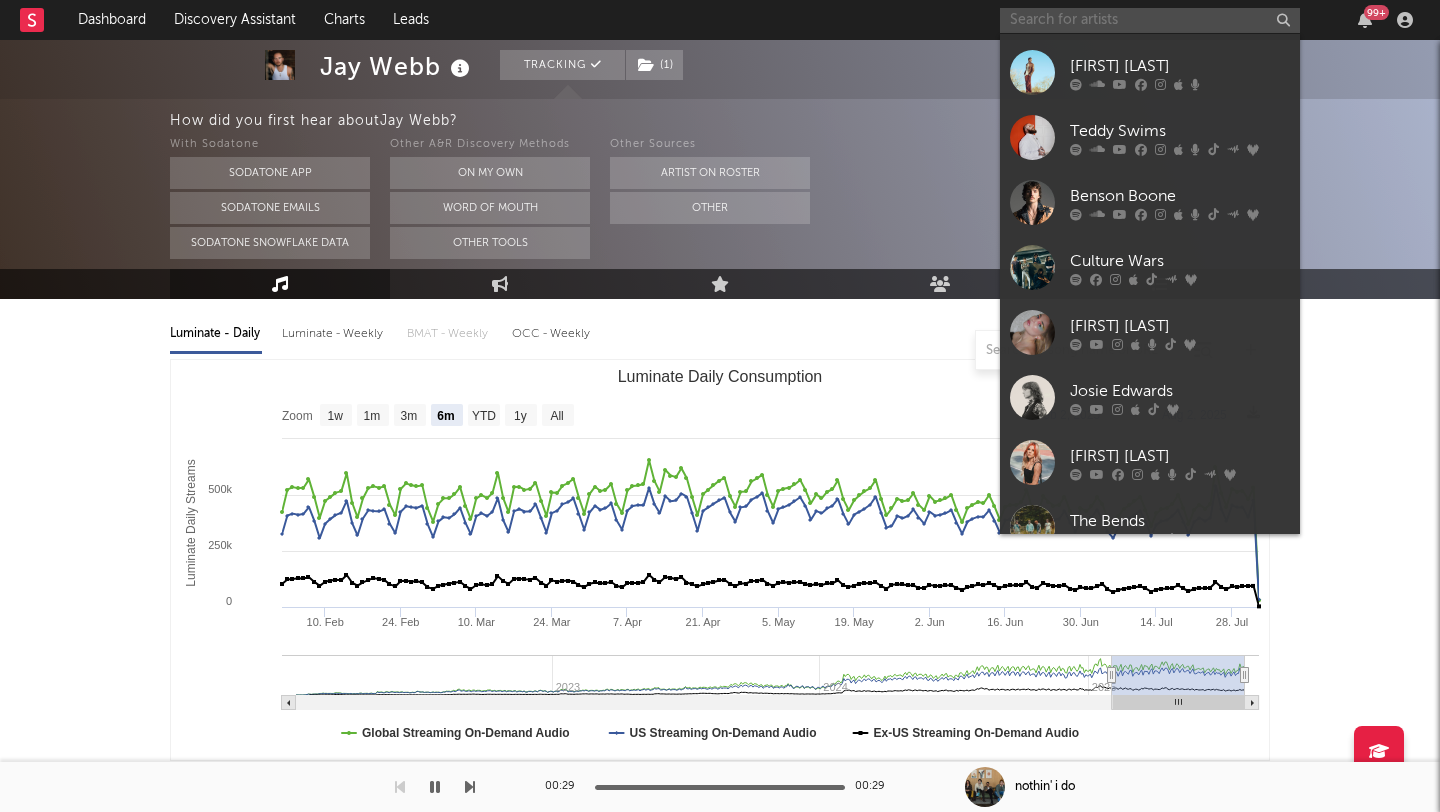 scroll, scrollTop: 874, scrollLeft: 0, axis: vertical 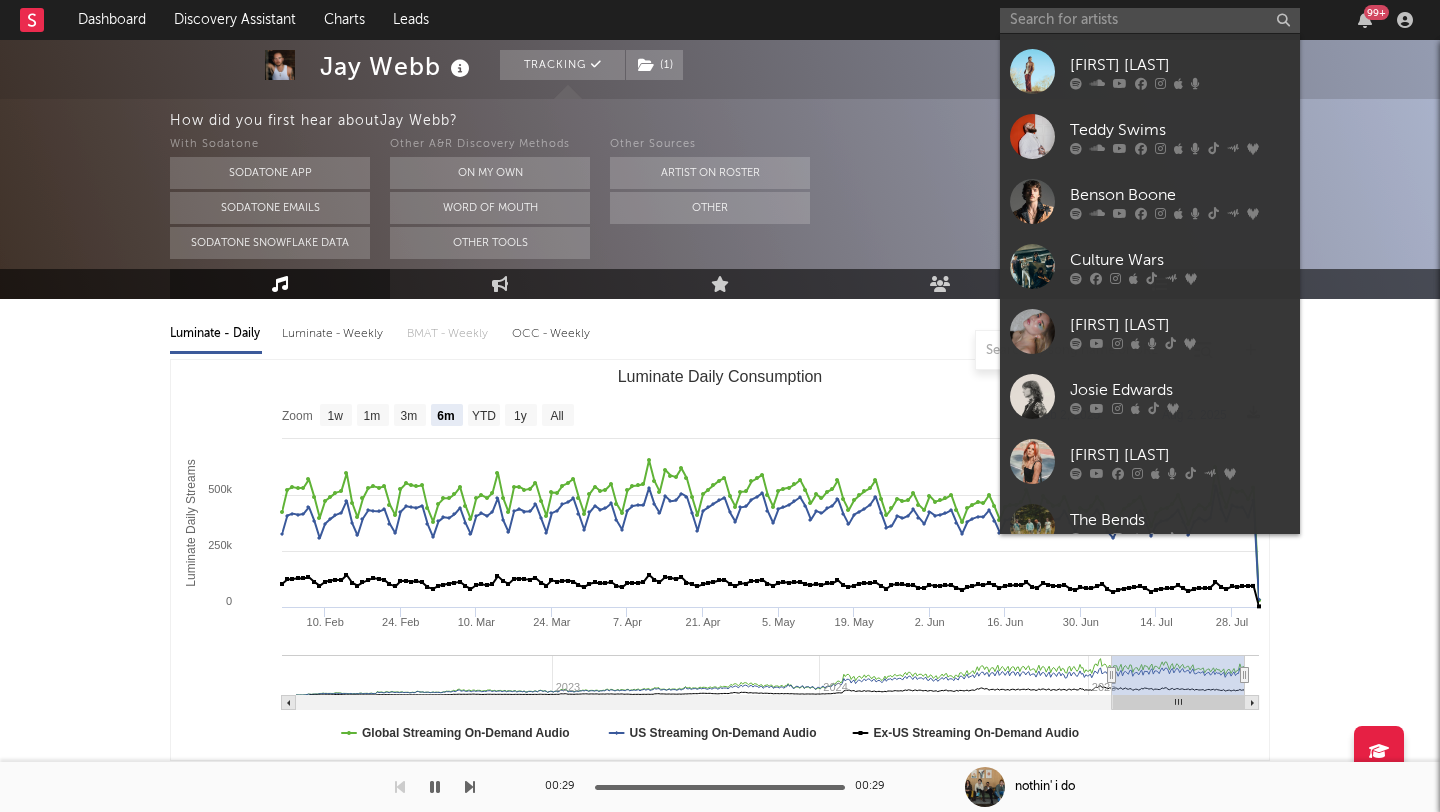 click on "Culture Wars" at bounding box center (1180, 260) 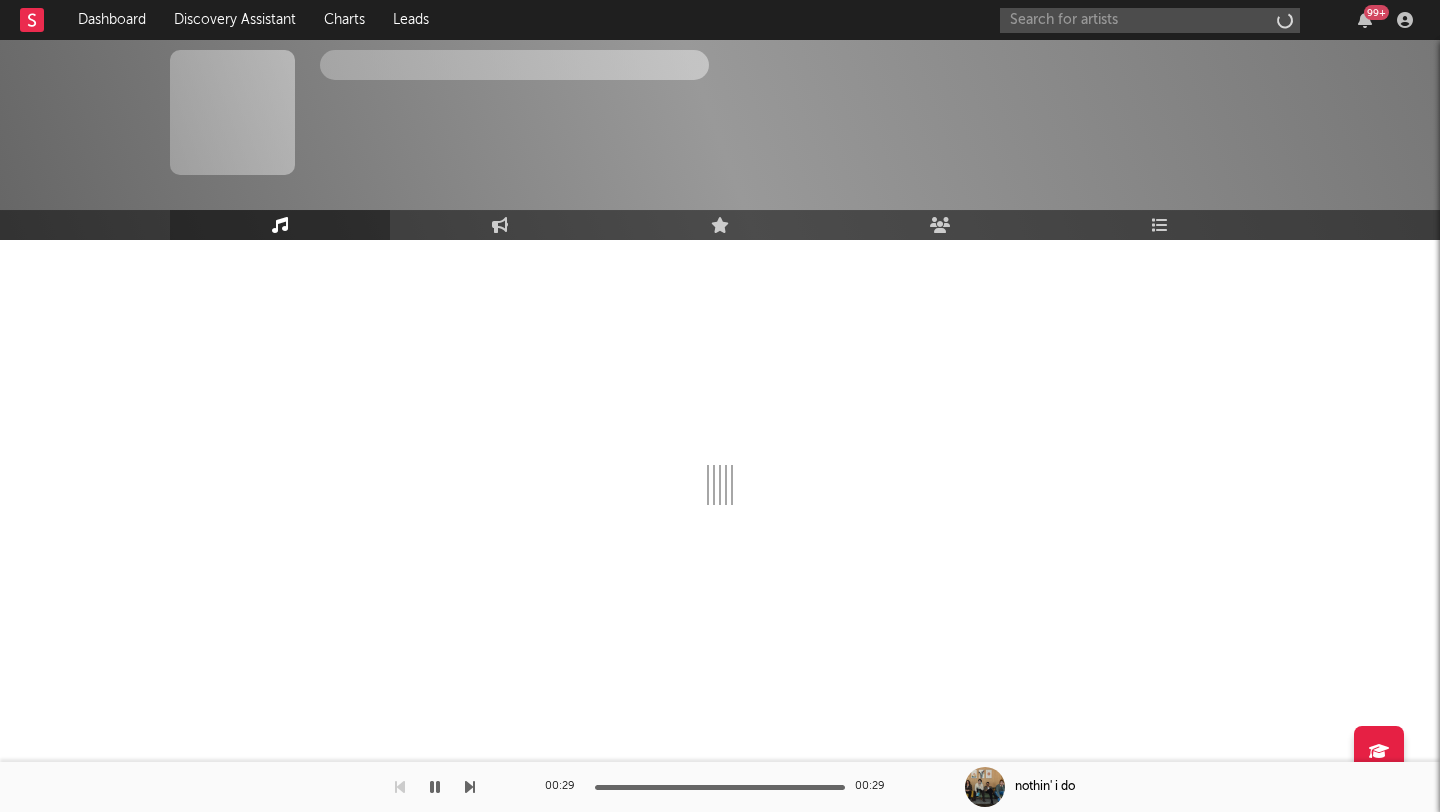 scroll, scrollTop: 0, scrollLeft: 0, axis: both 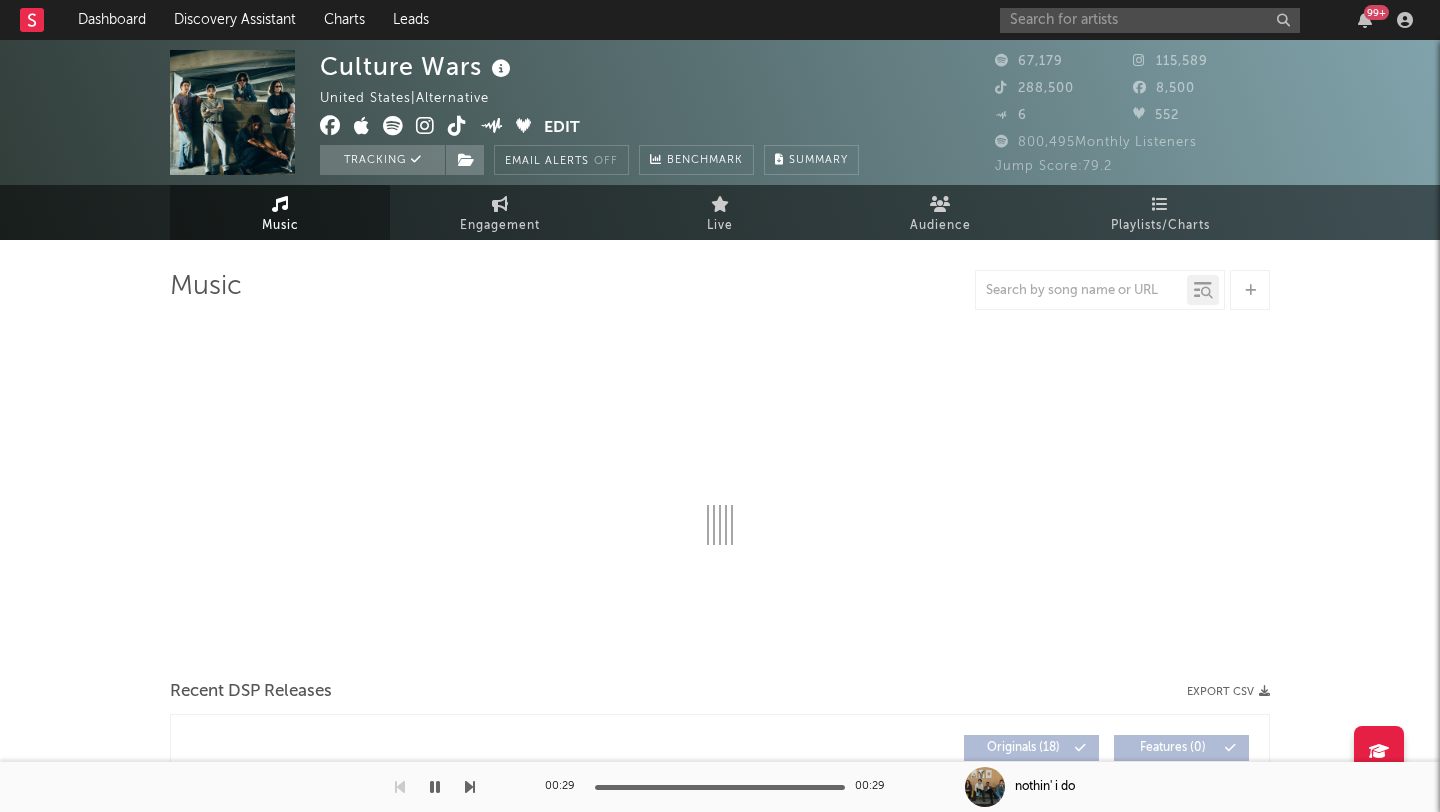select on "6m" 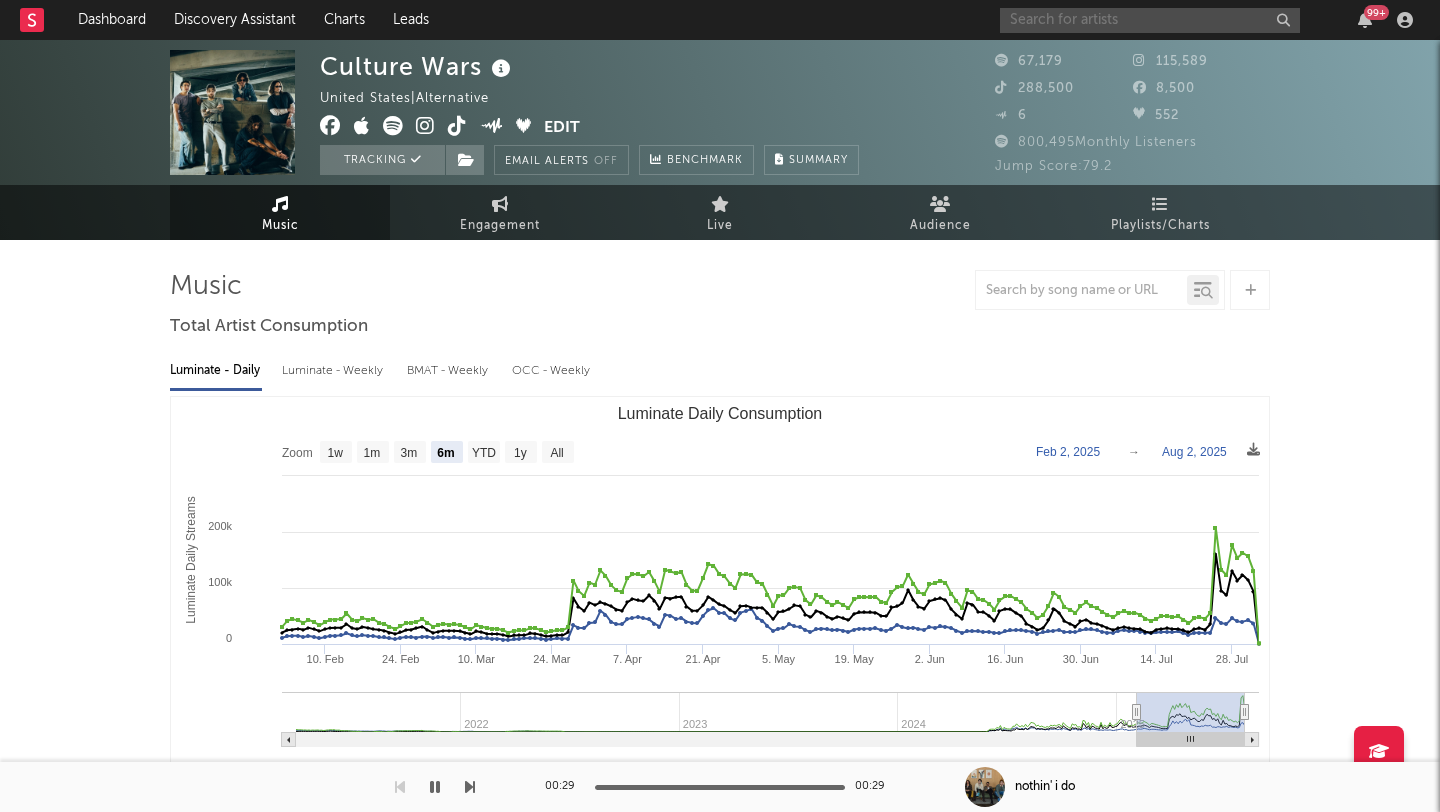 click at bounding box center (1150, 20) 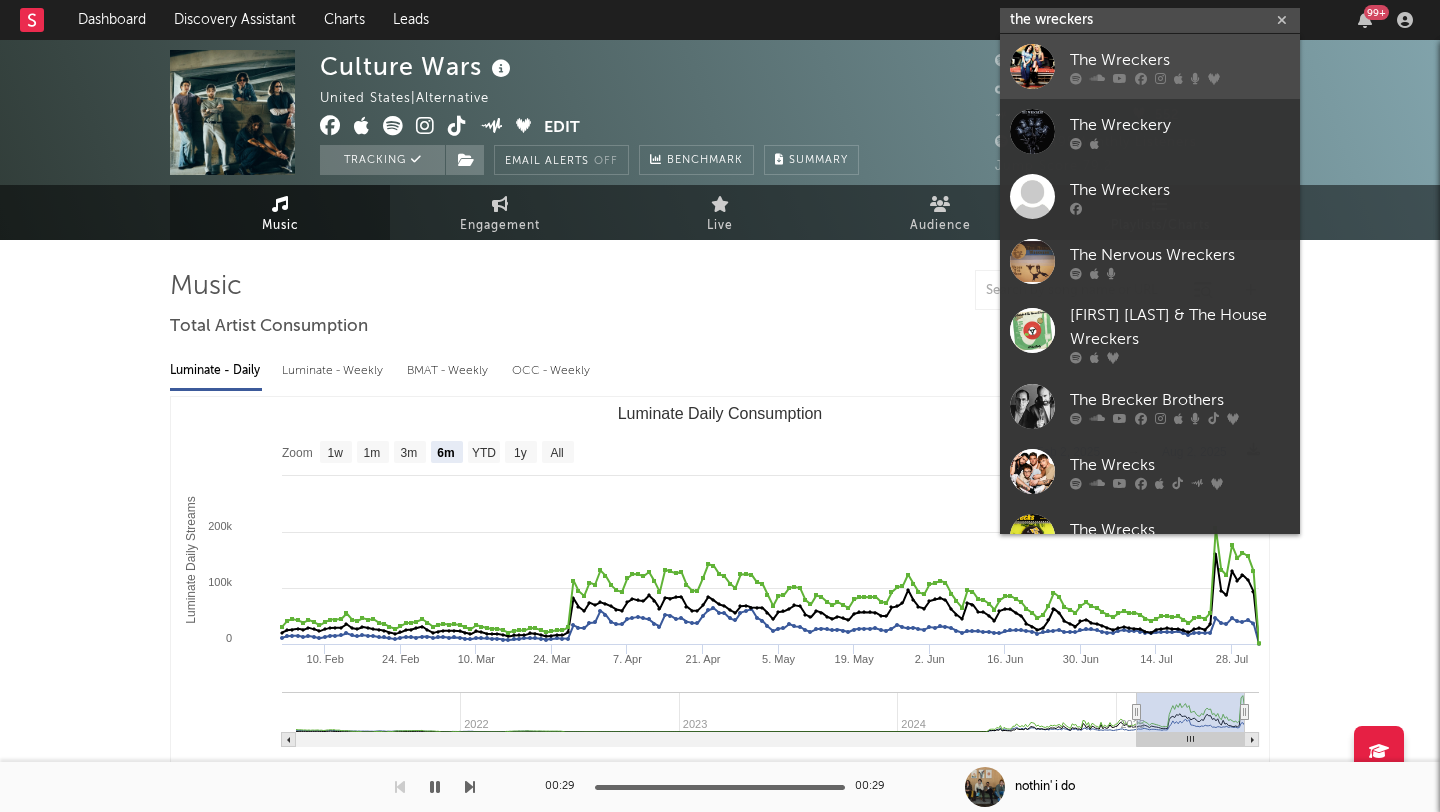 type on "the wreckers" 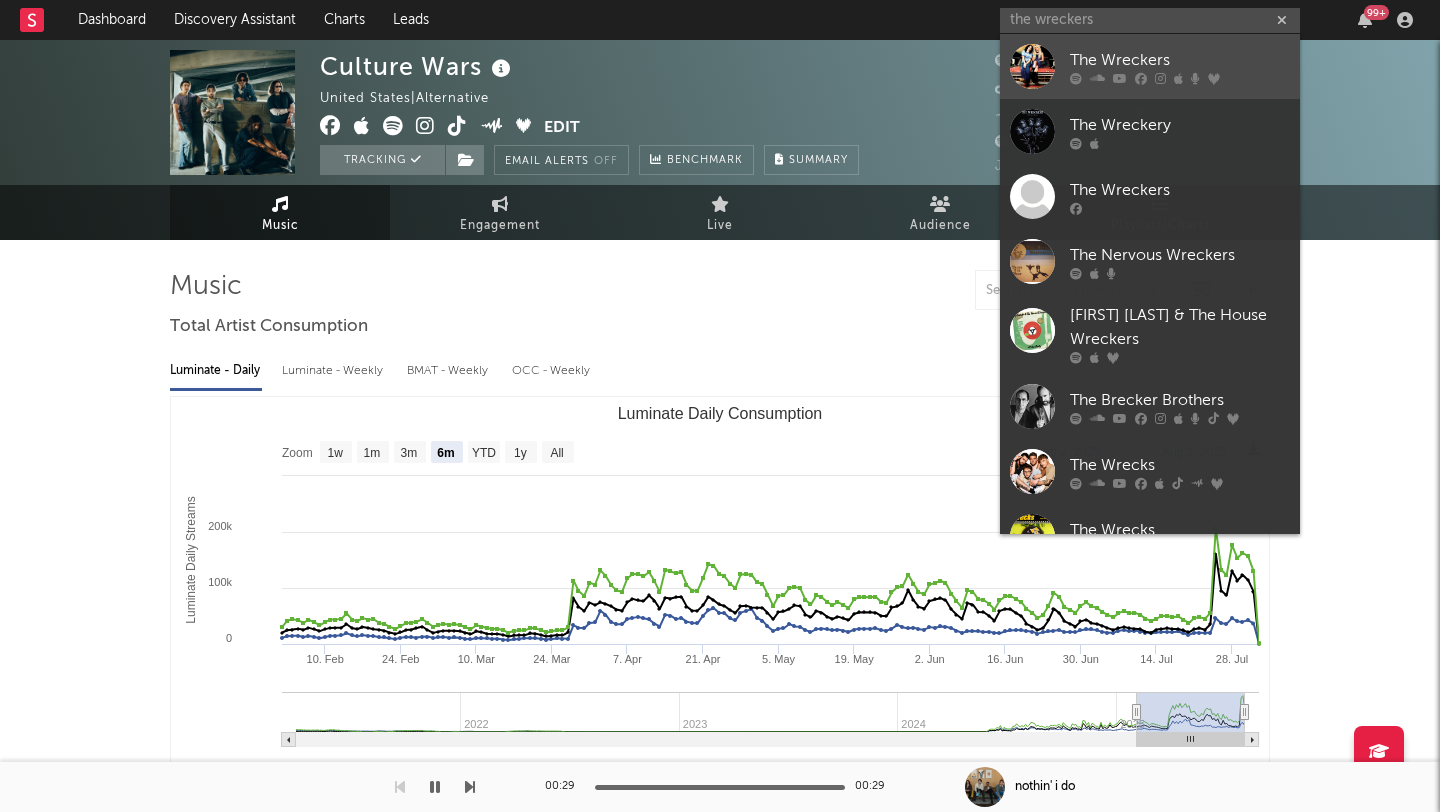 click on "The Wreckers" at bounding box center (1180, 60) 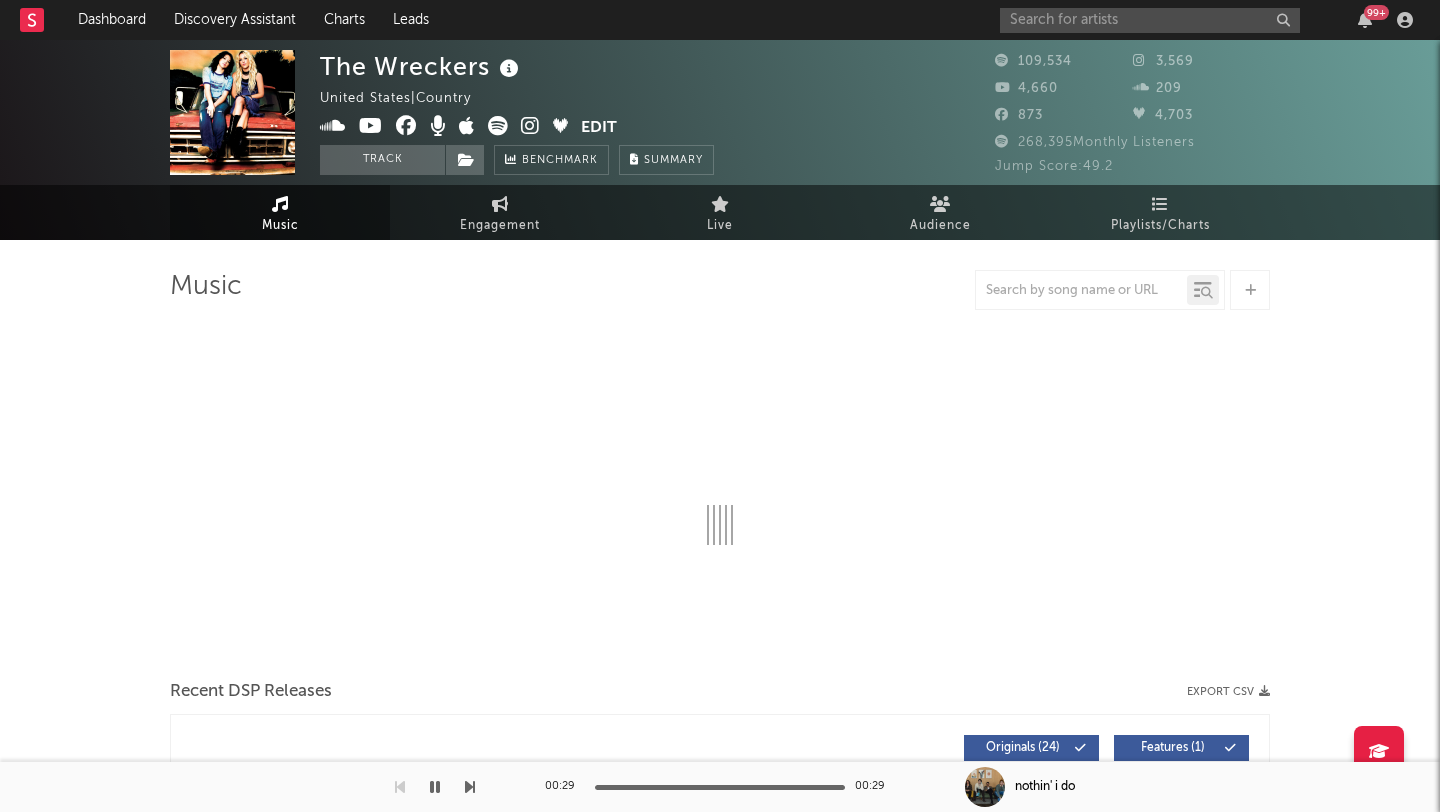 select on "6m" 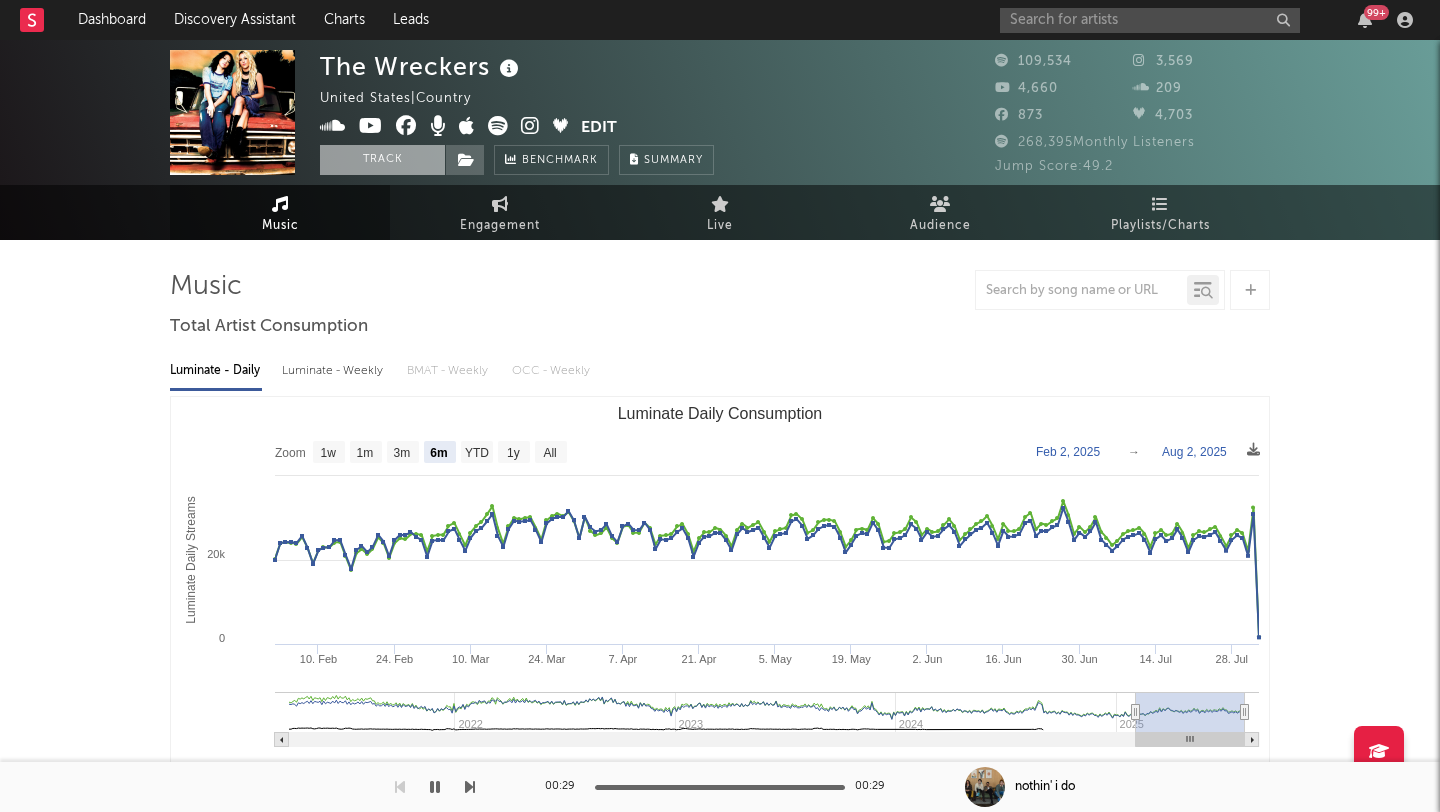 click on "Track" at bounding box center [382, 160] 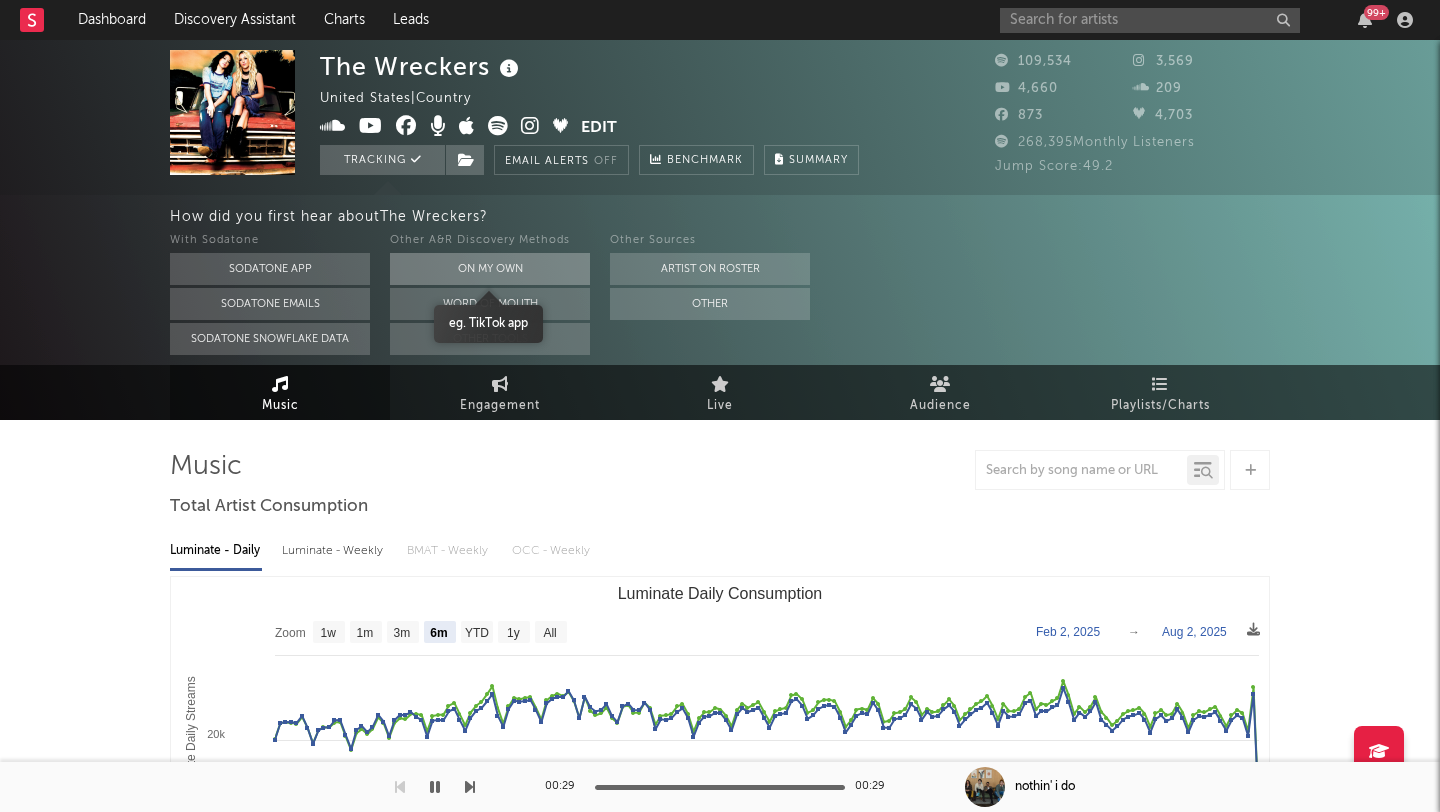 click on "On My Own" at bounding box center (490, 269) 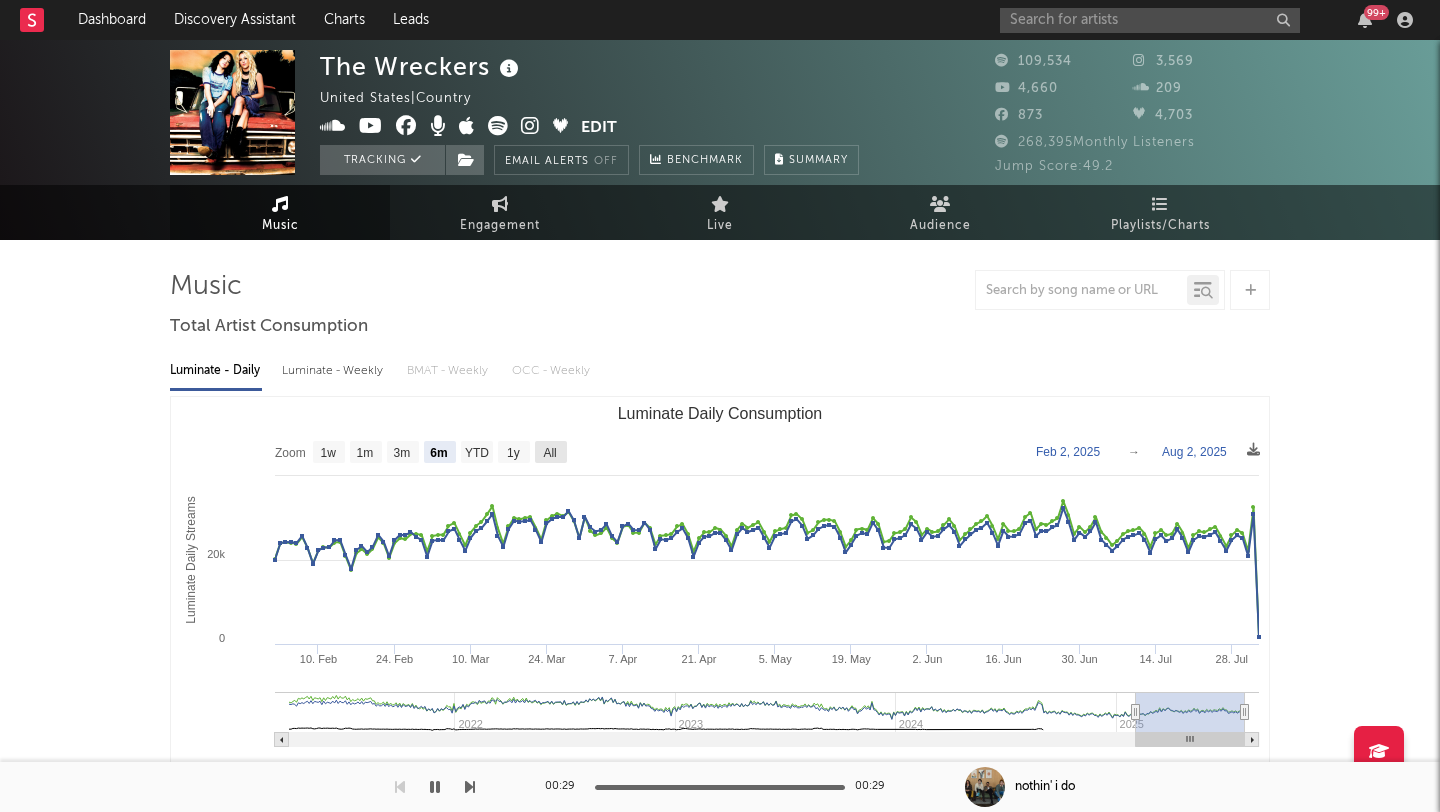 click on "All" 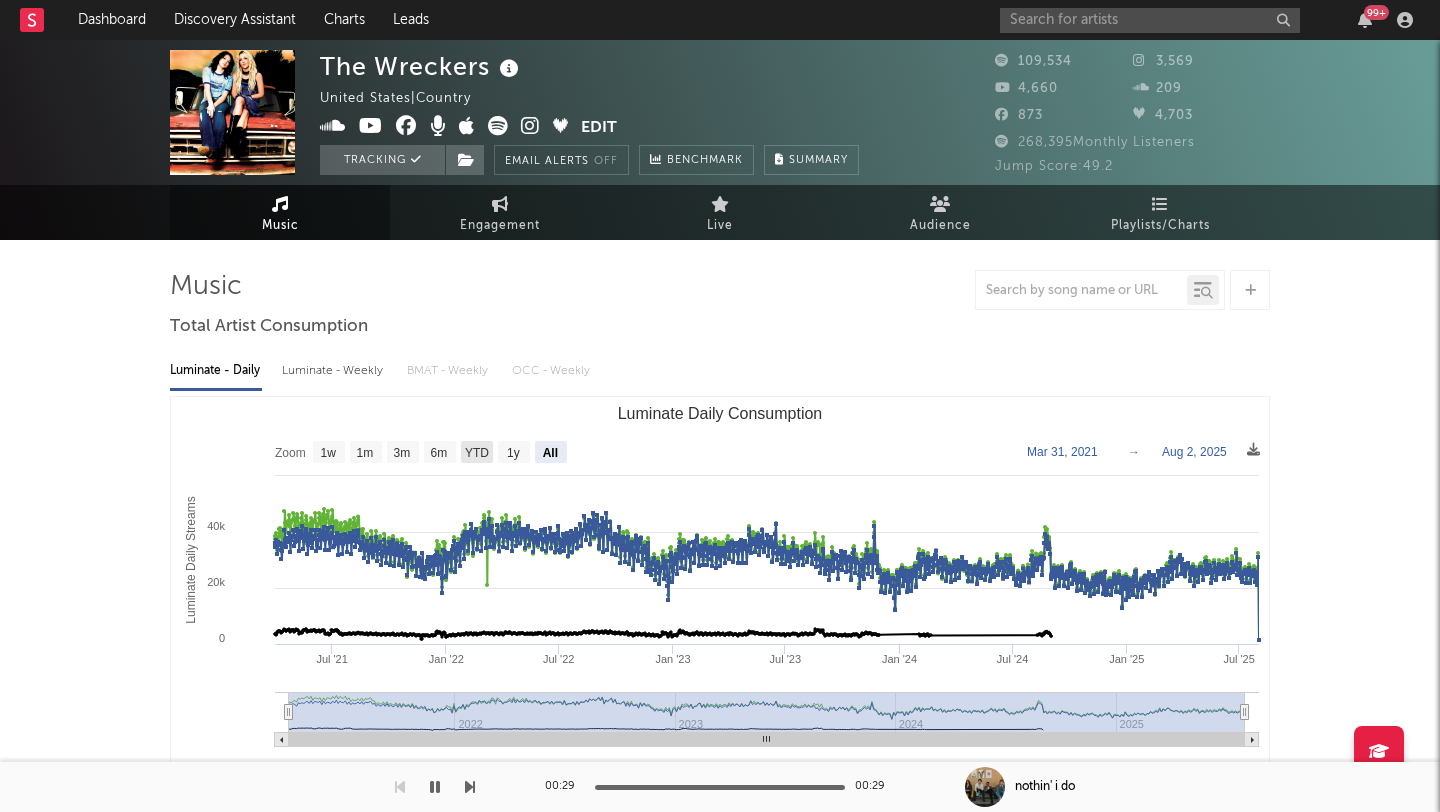 click on "YTD" 